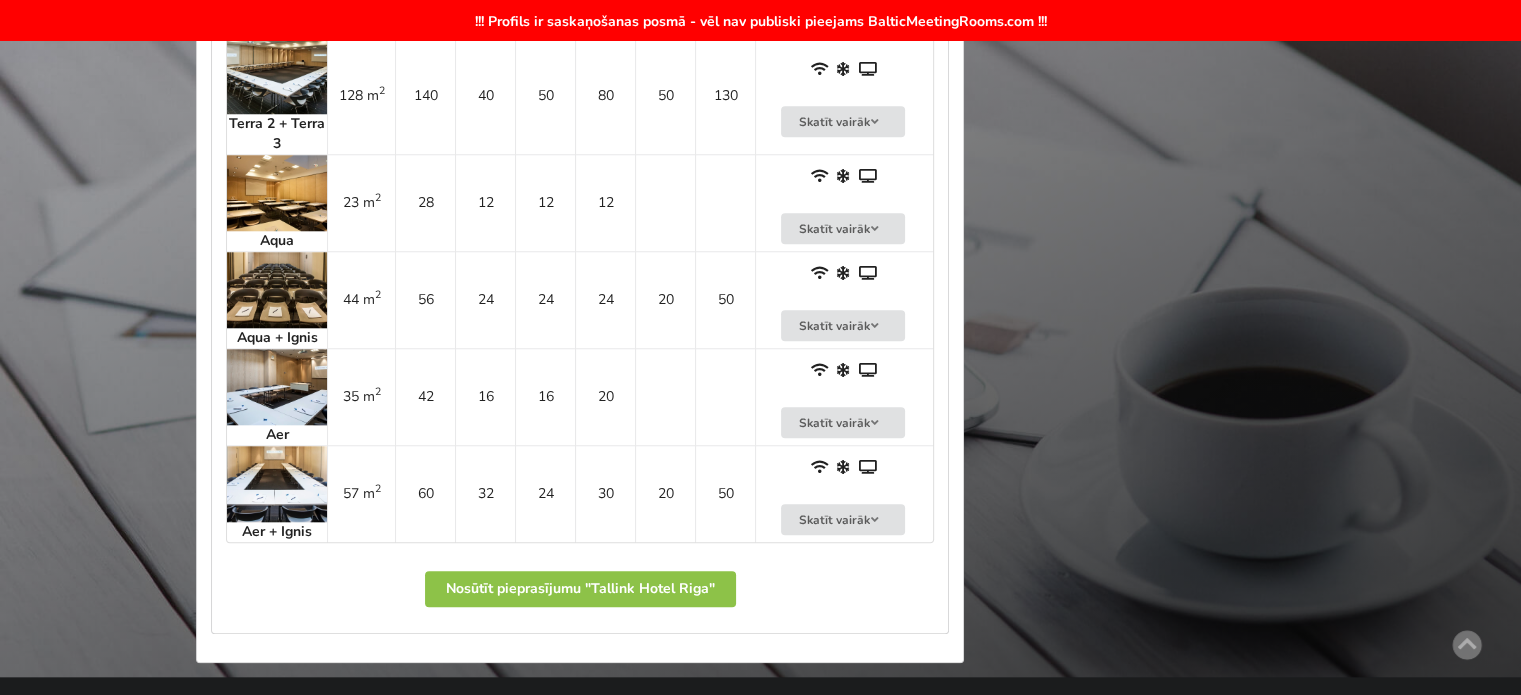 scroll, scrollTop: 1600, scrollLeft: 0, axis: vertical 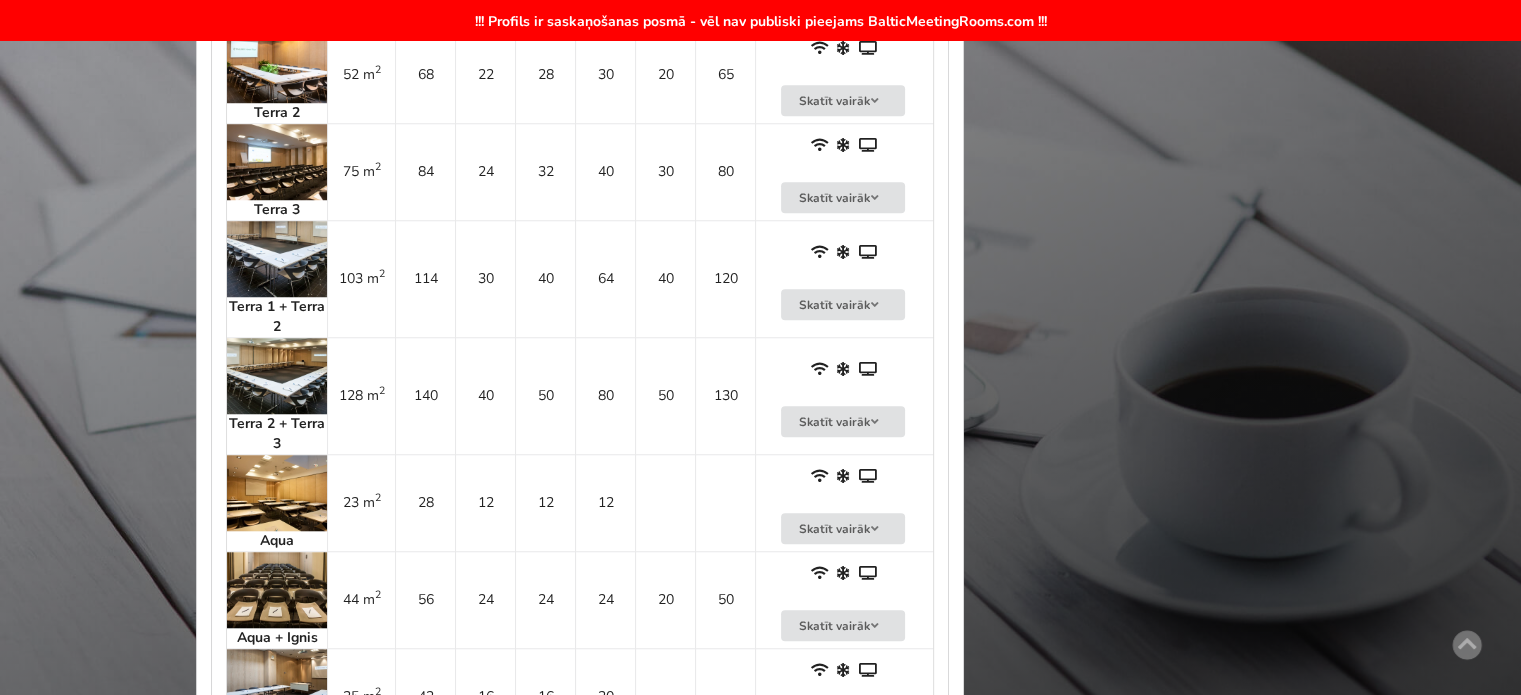 click on "30" at bounding box center (485, 278) 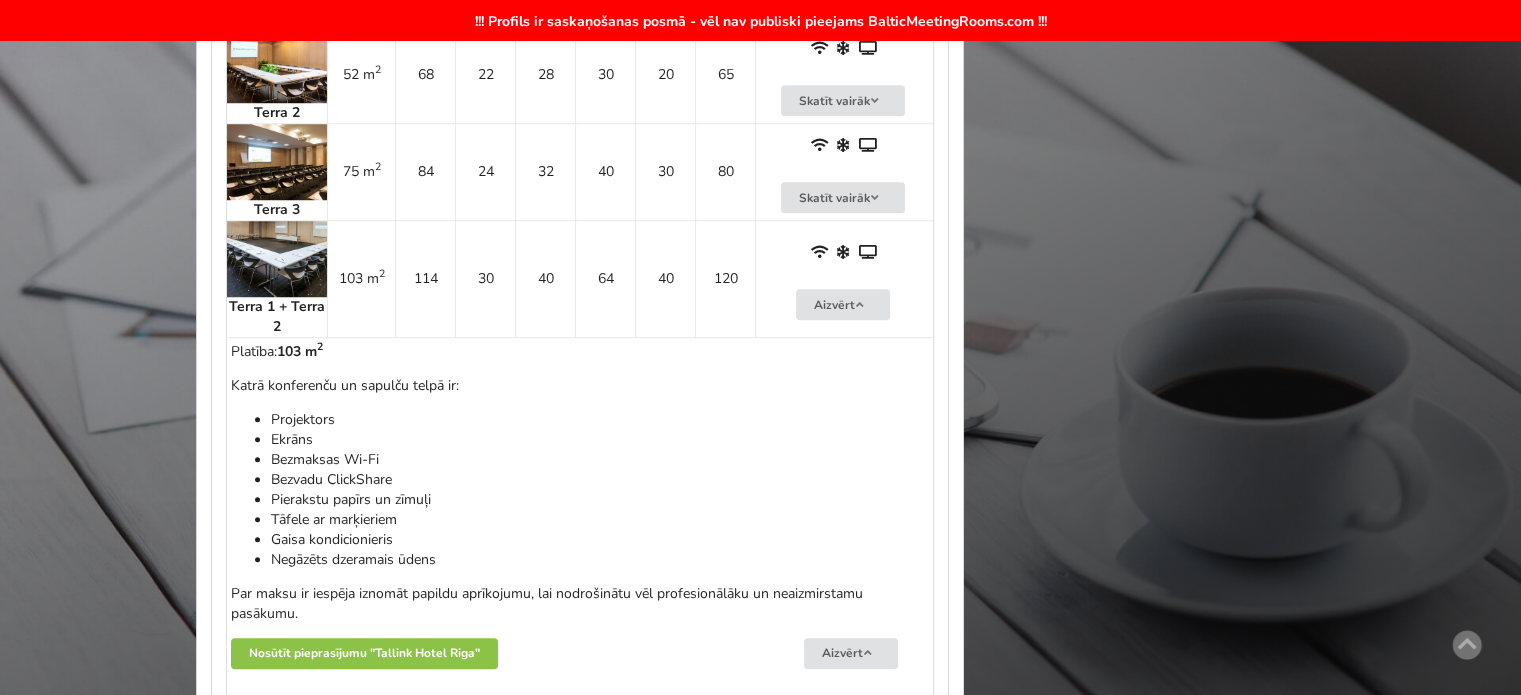 scroll, scrollTop: 1700, scrollLeft: 0, axis: vertical 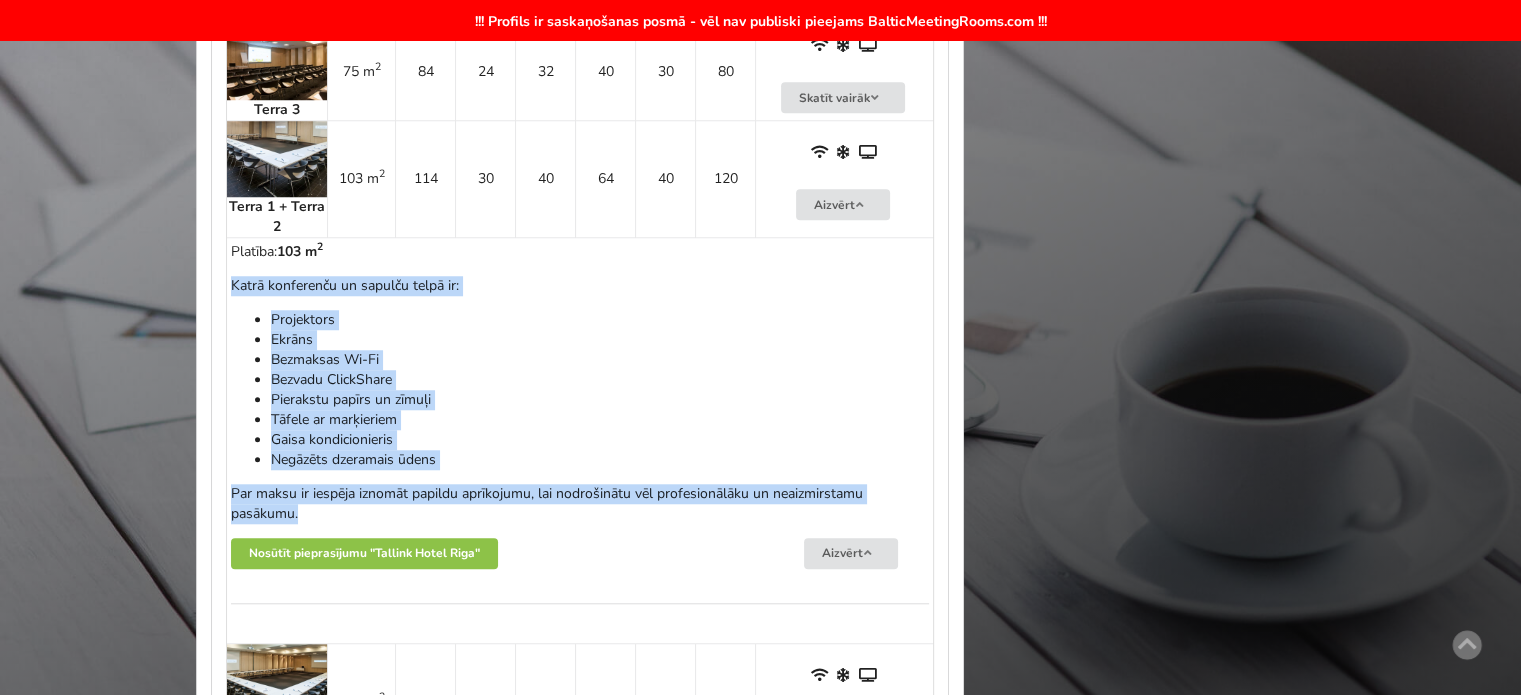 drag, startPoint x: 228, startPoint y: 284, endPoint x: 304, endPoint y: 507, distance: 235.59499 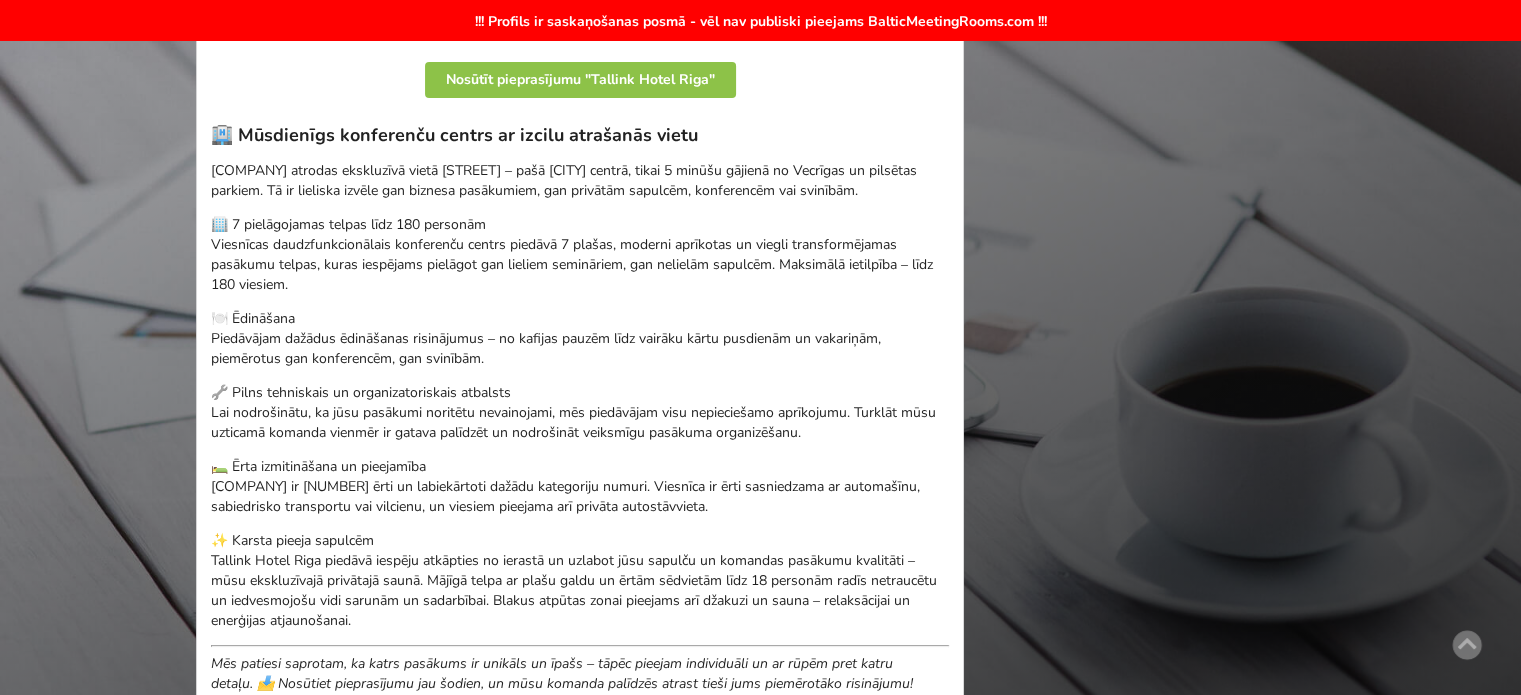 scroll, scrollTop: 300, scrollLeft: 0, axis: vertical 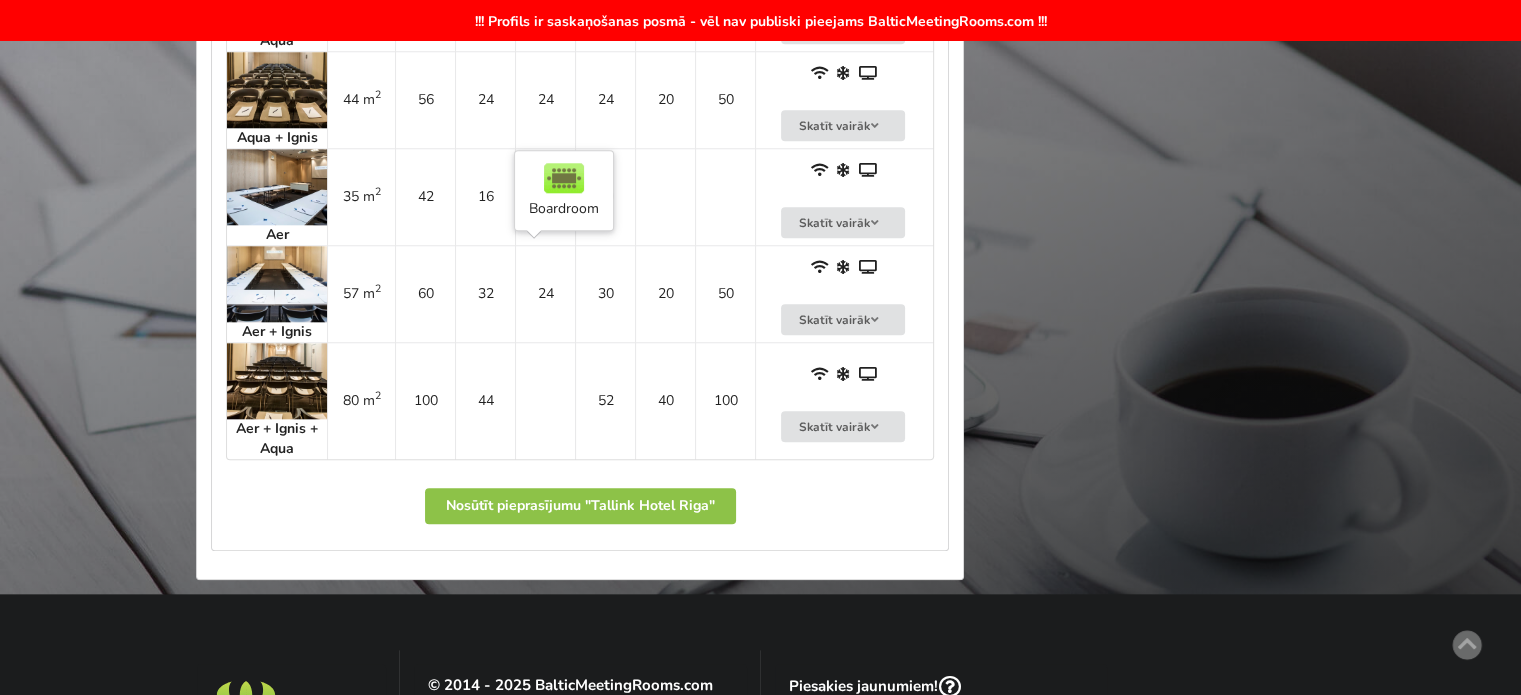 click on "24" at bounding box center [545, 293] 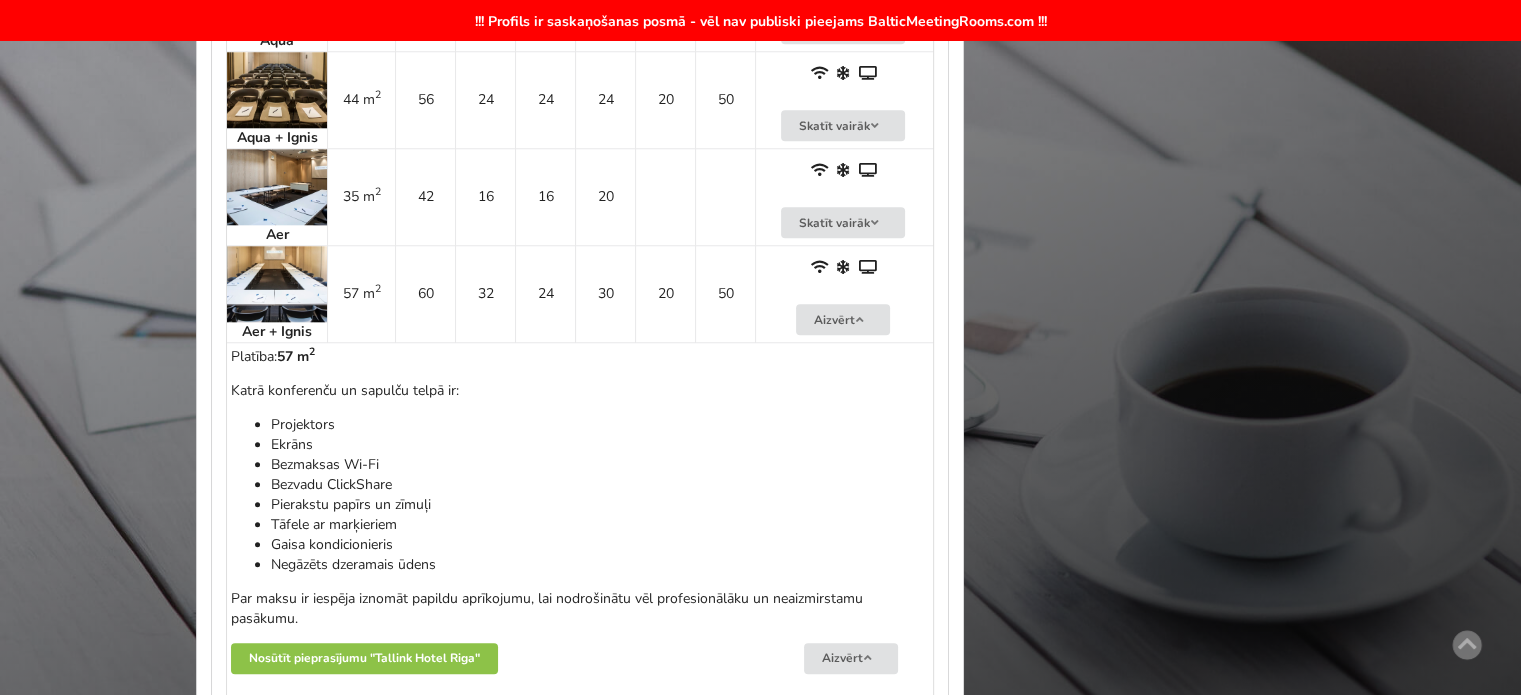 scroll, scrollTop: 2200, scrollLeft: 0, axis: vertical 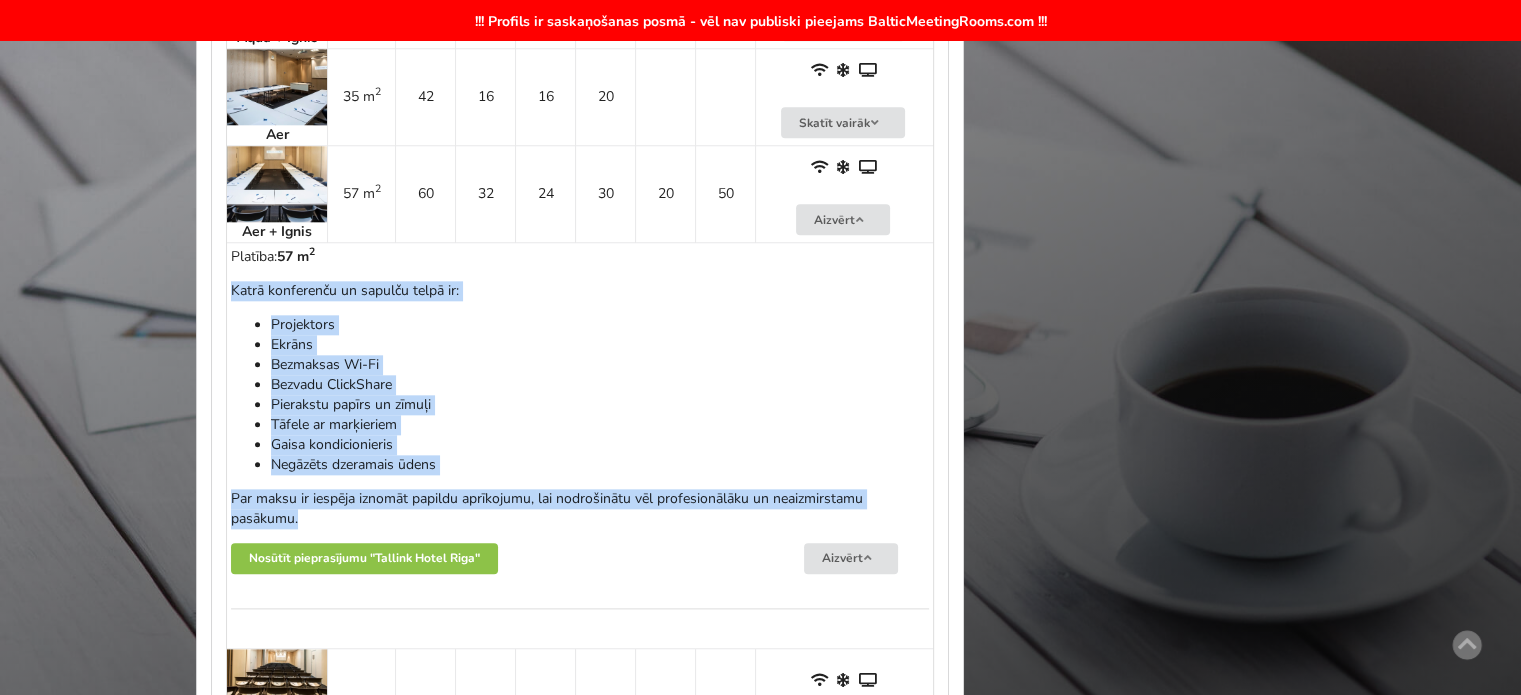 drag, startPoint x: 232, startPoint y: 291, endPoint x: 360, endPoint y: 514, distance: 257.12448 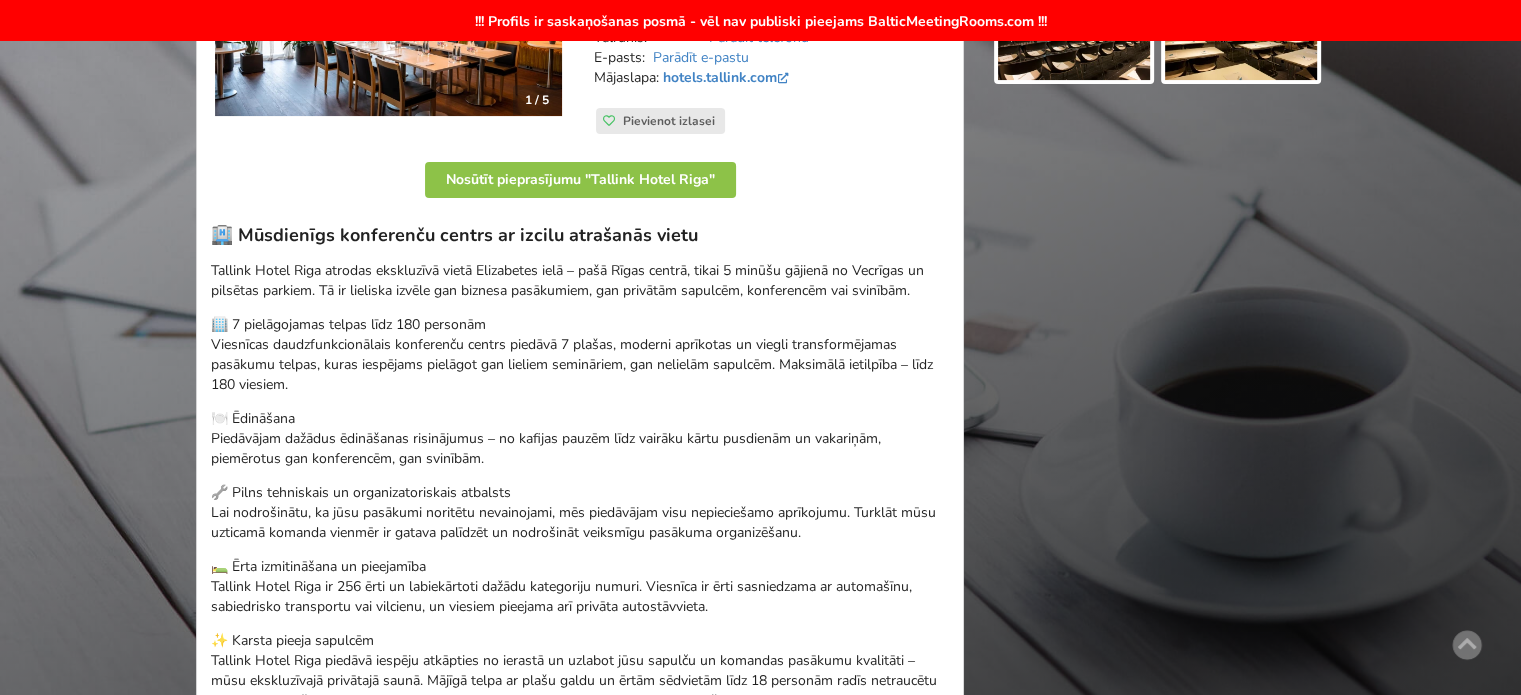 scroll, scrollTop: 0, scrollLeft: 0, axis: both 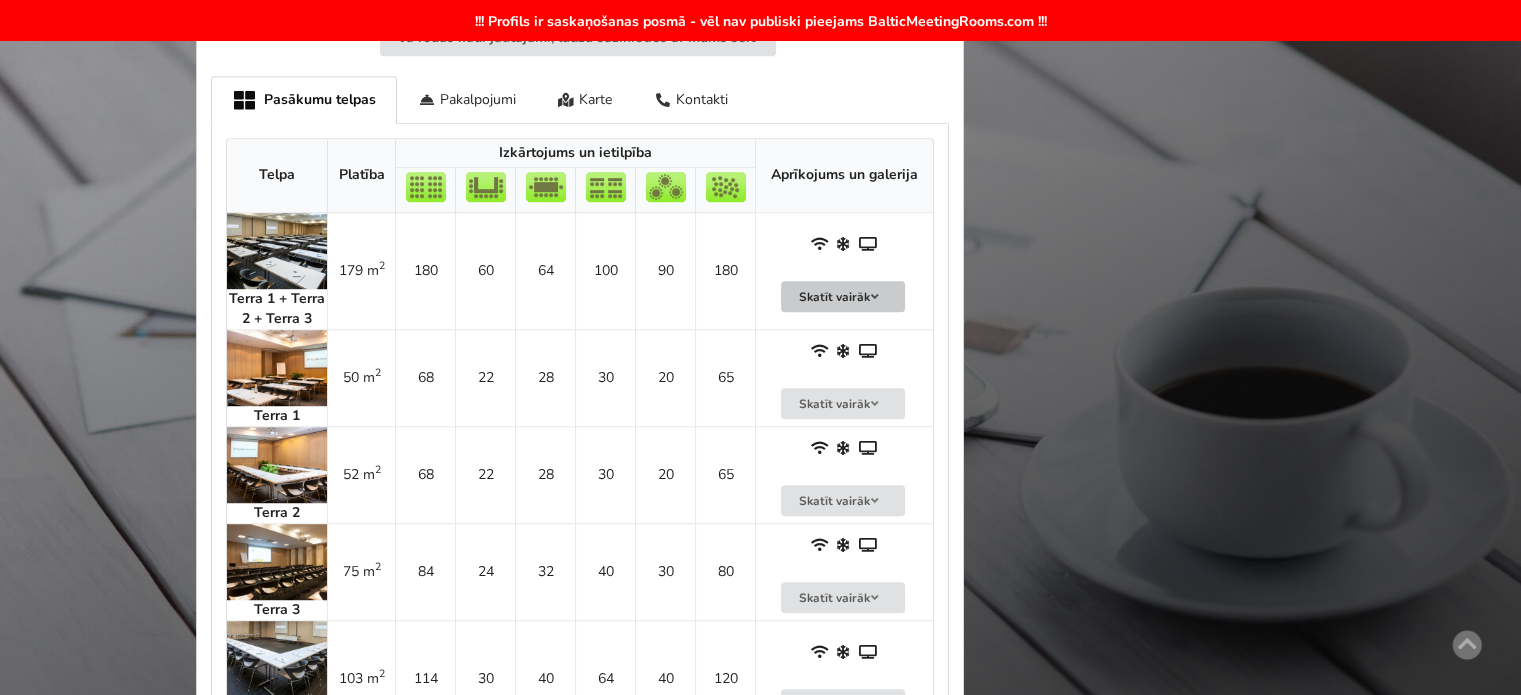 click on "Skatīt vairāk" at bounding box center [843, 296] 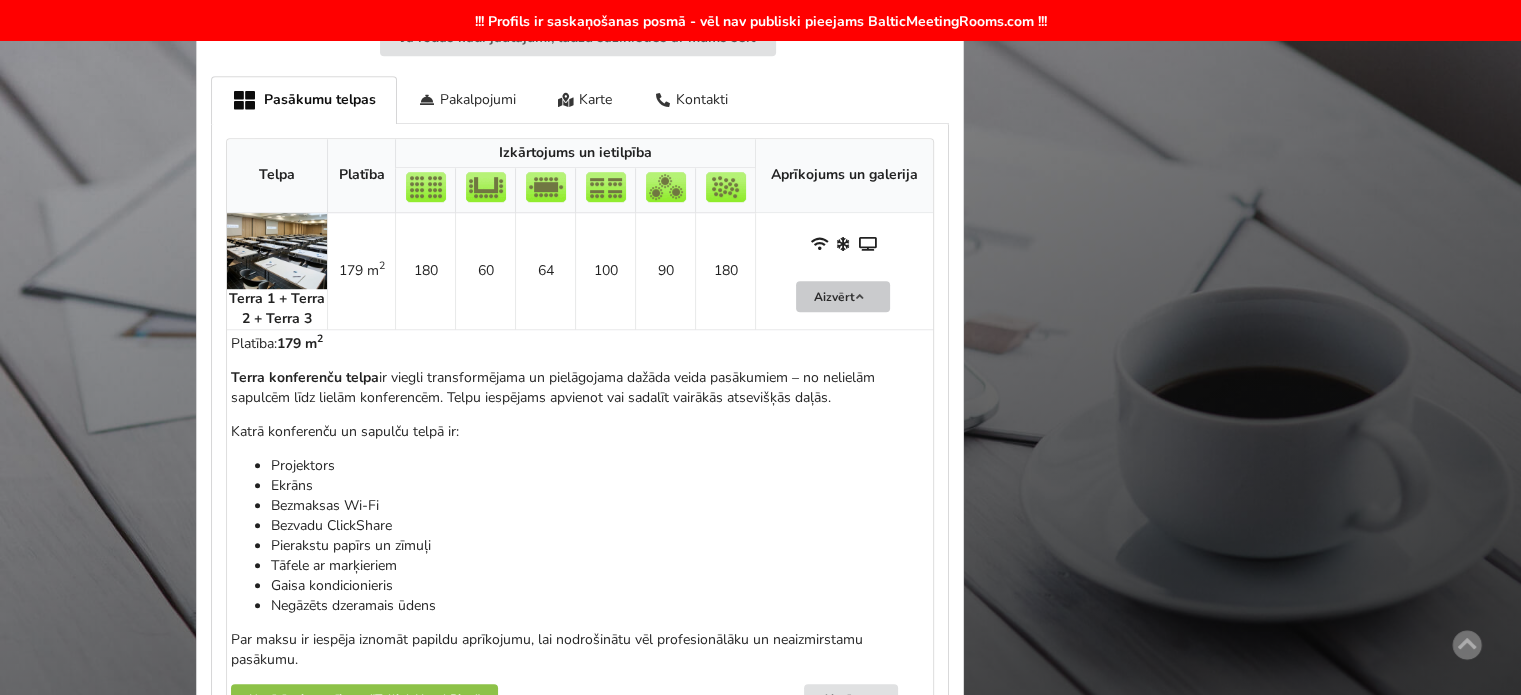 click on "Aizvērt" at bounding box center (843, 296) 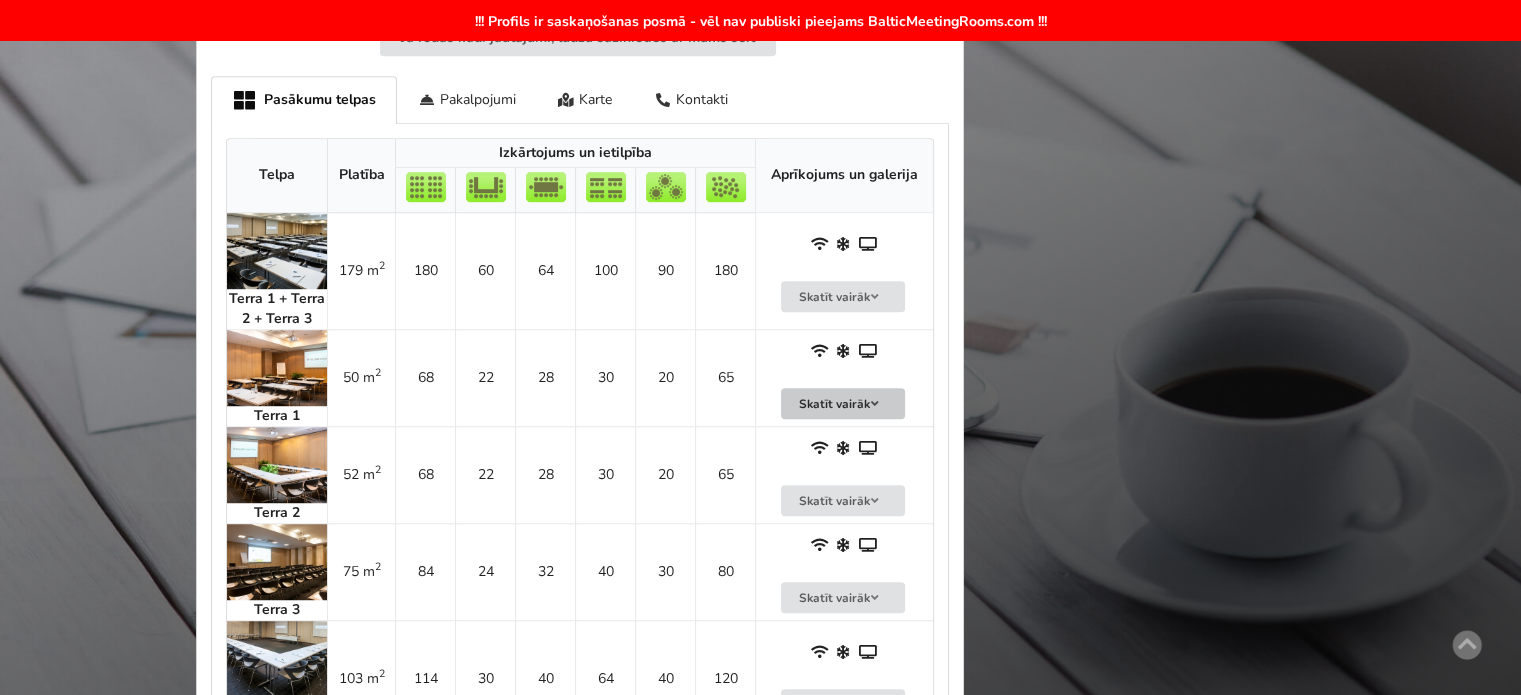 click on "Skatīt vairāk" at bounding box center [843, 403] 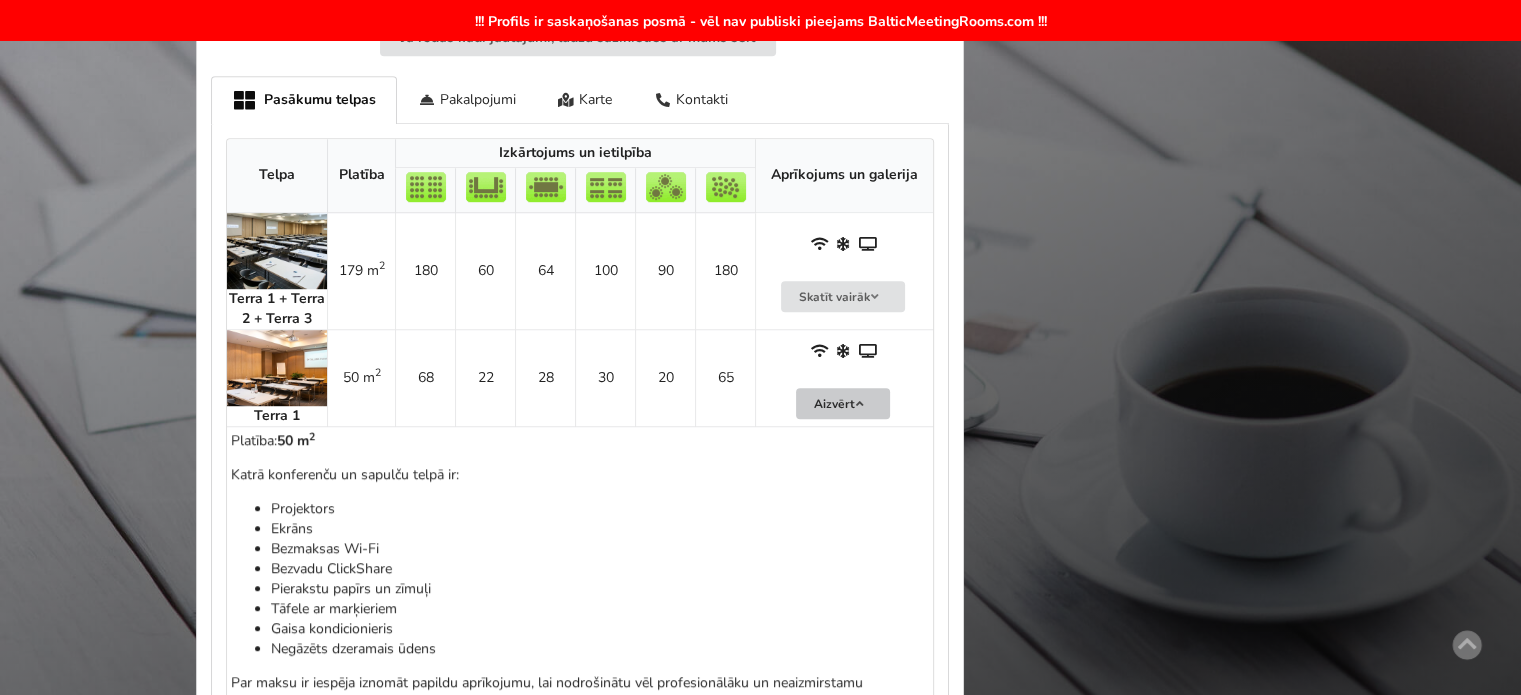 click on "Aizvērt" at bounding box center [843, 403] 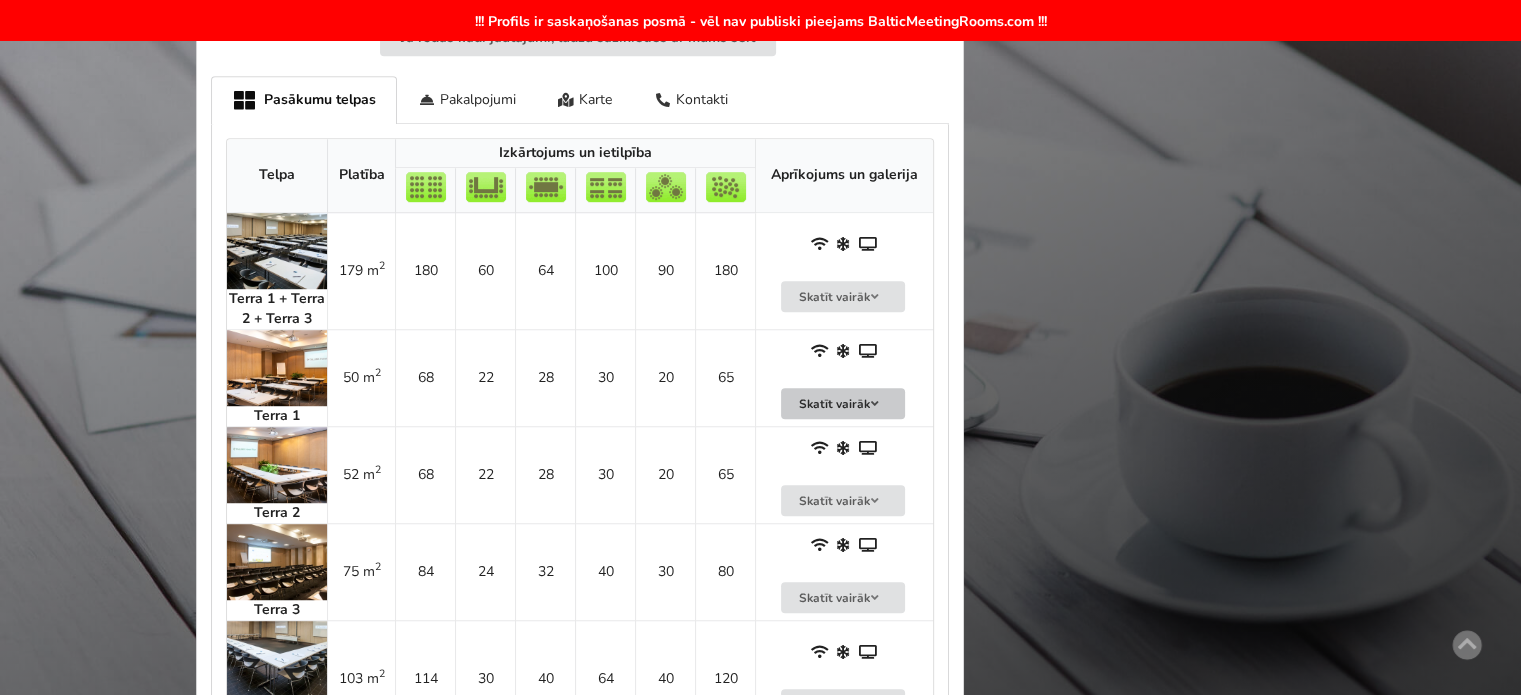 scroll, scrollTop: 1300, scrollLeft: 0, axis: vertical 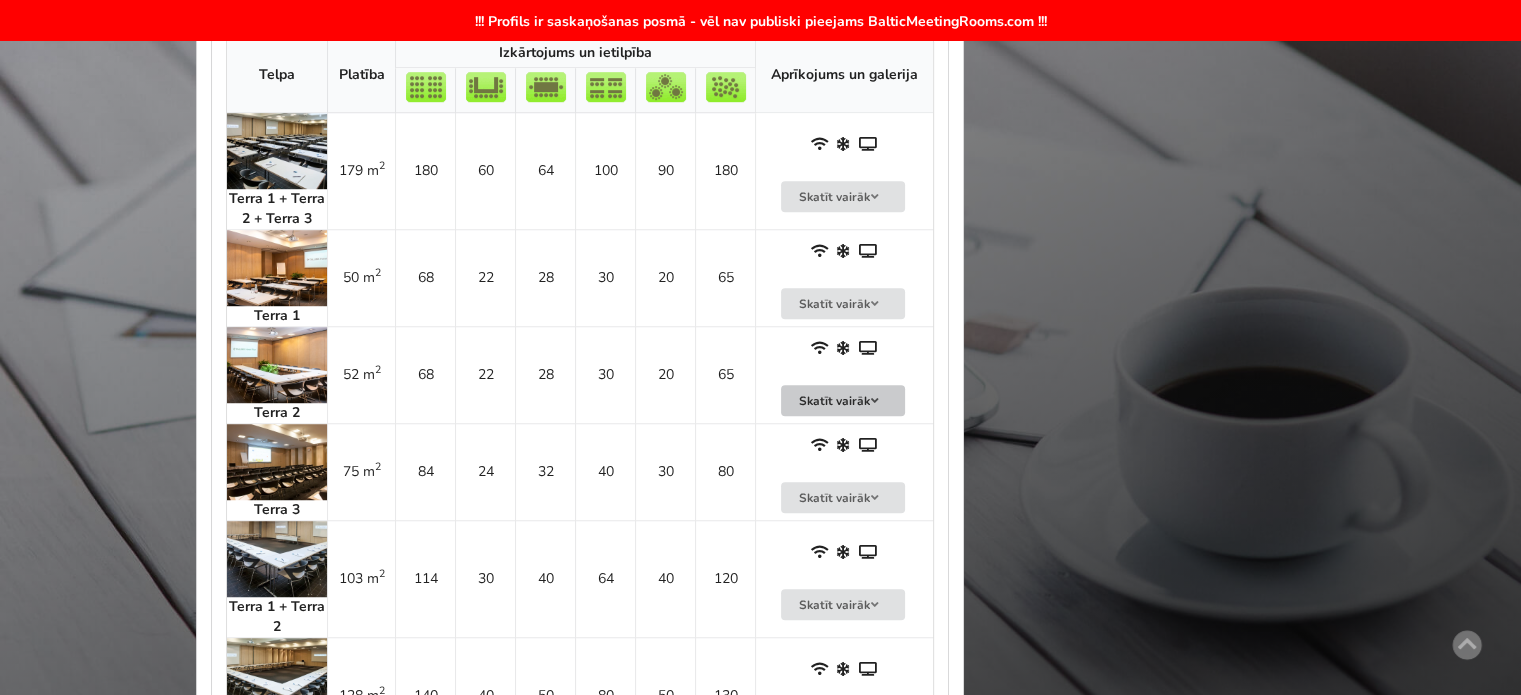 click on "Skatīt vairāk" at bounding box center [843, 400] 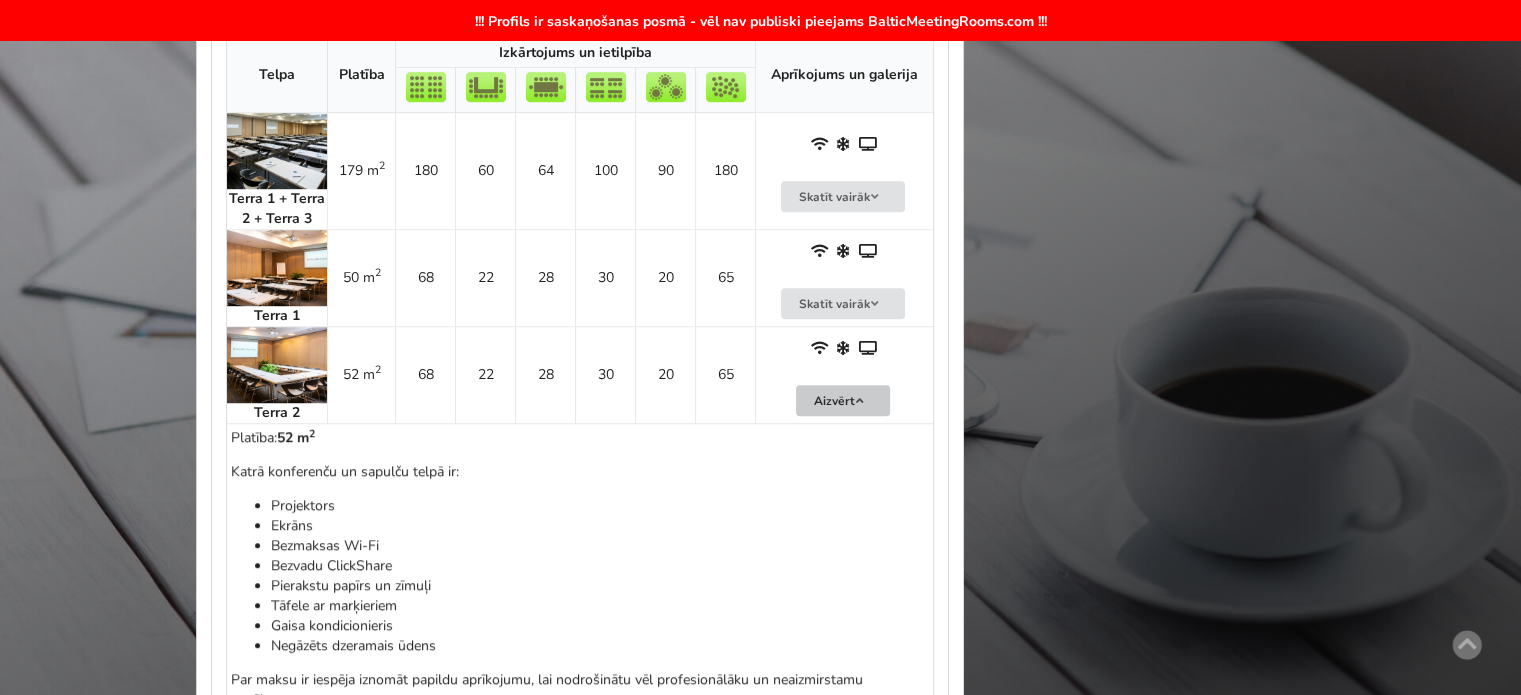 click on "Aizvērt" at bounding box center (843, 400) 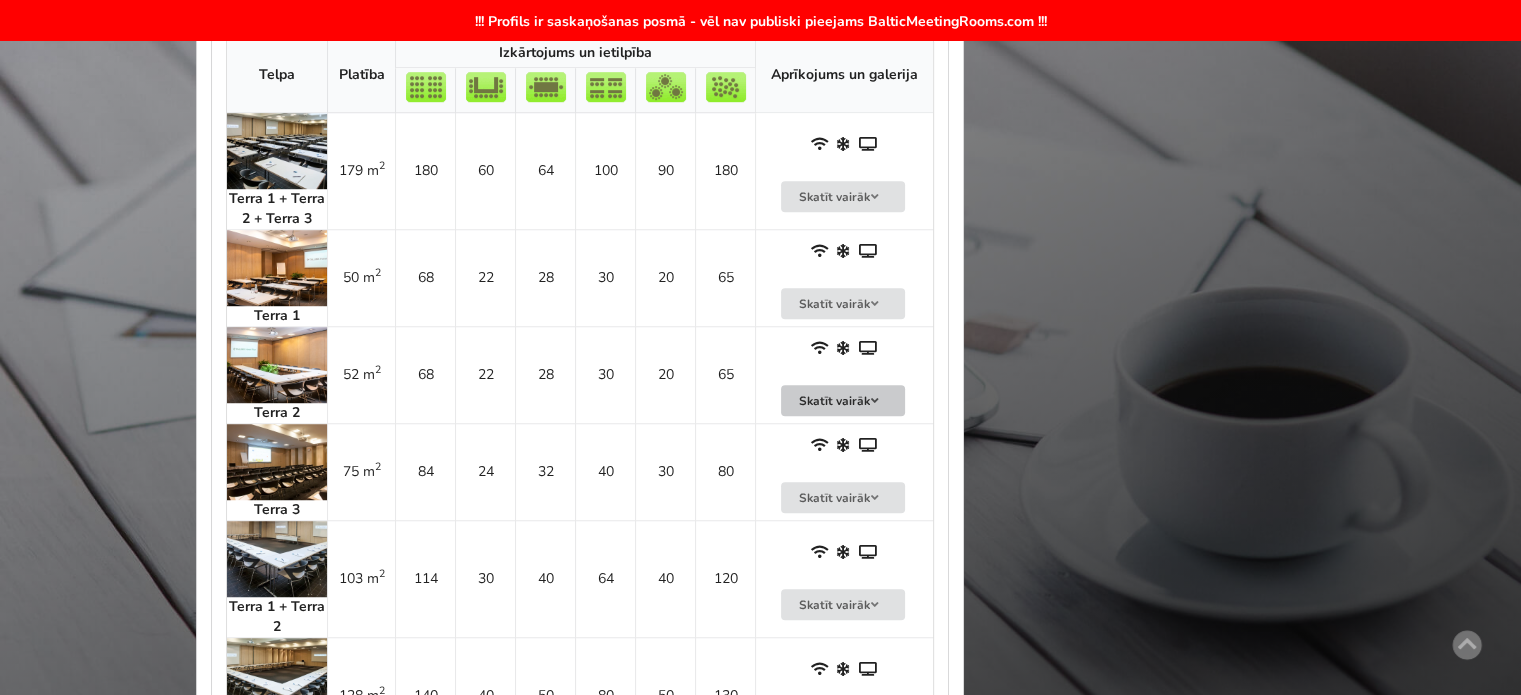 scroll, scrollTop: 1400, scrollLeft: 0, axis: vertical 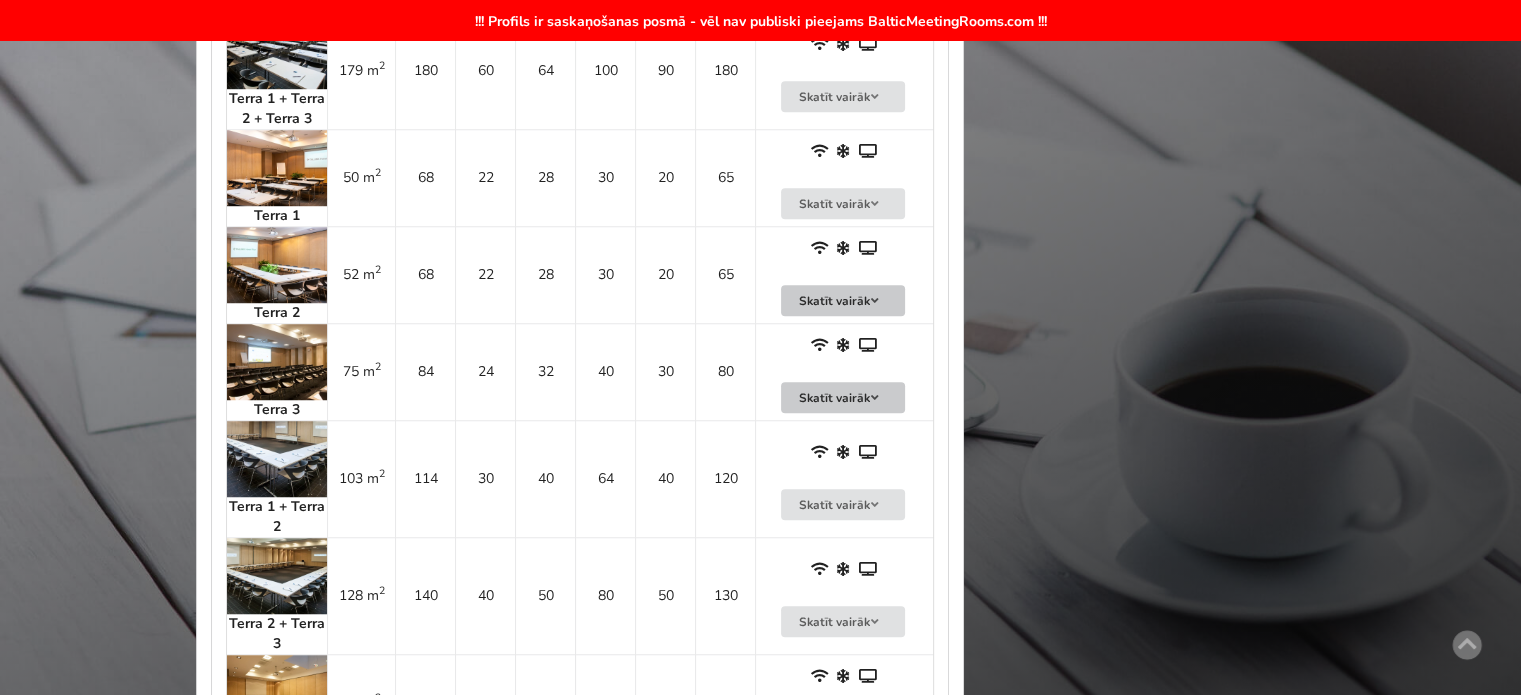 click on "Skatīt vairāk" at bounding box center (843, 397) 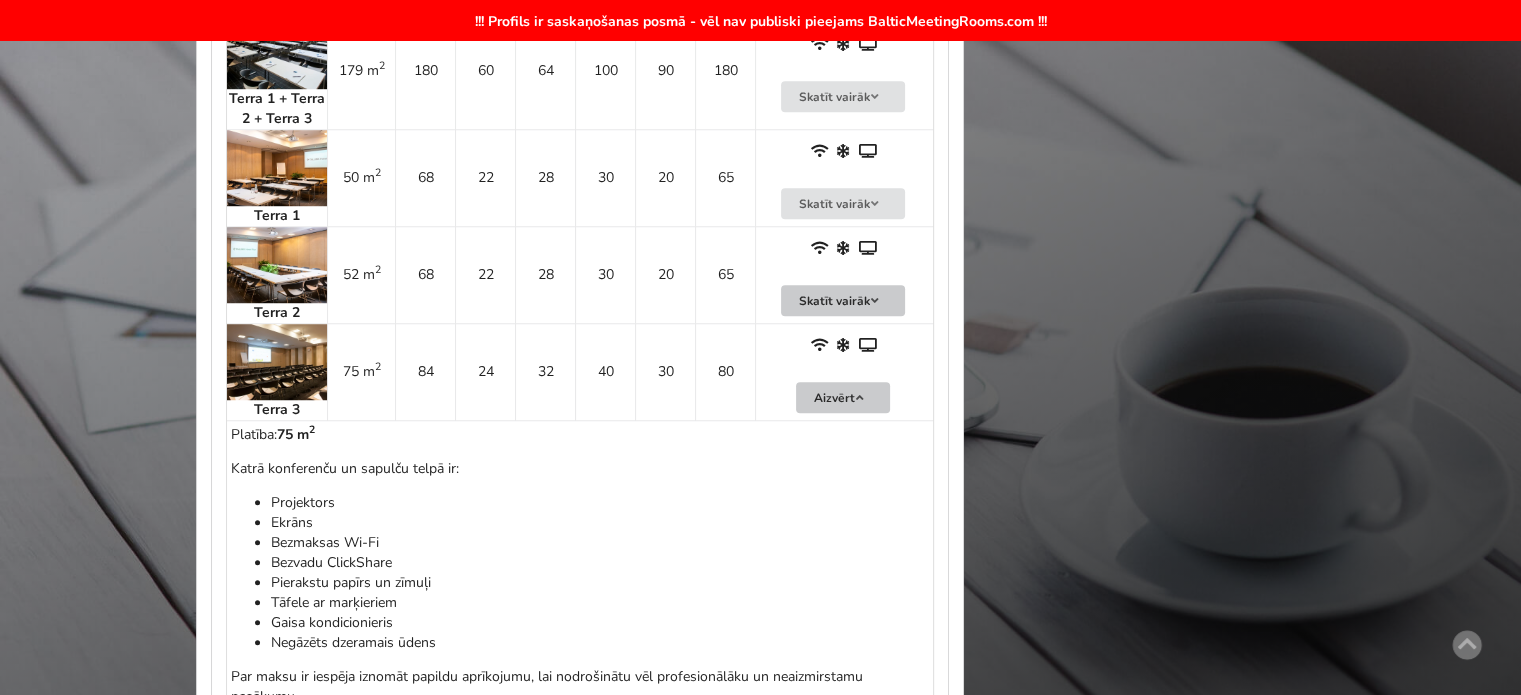 click on "Aizvērt" at bounding box center (843, 397) 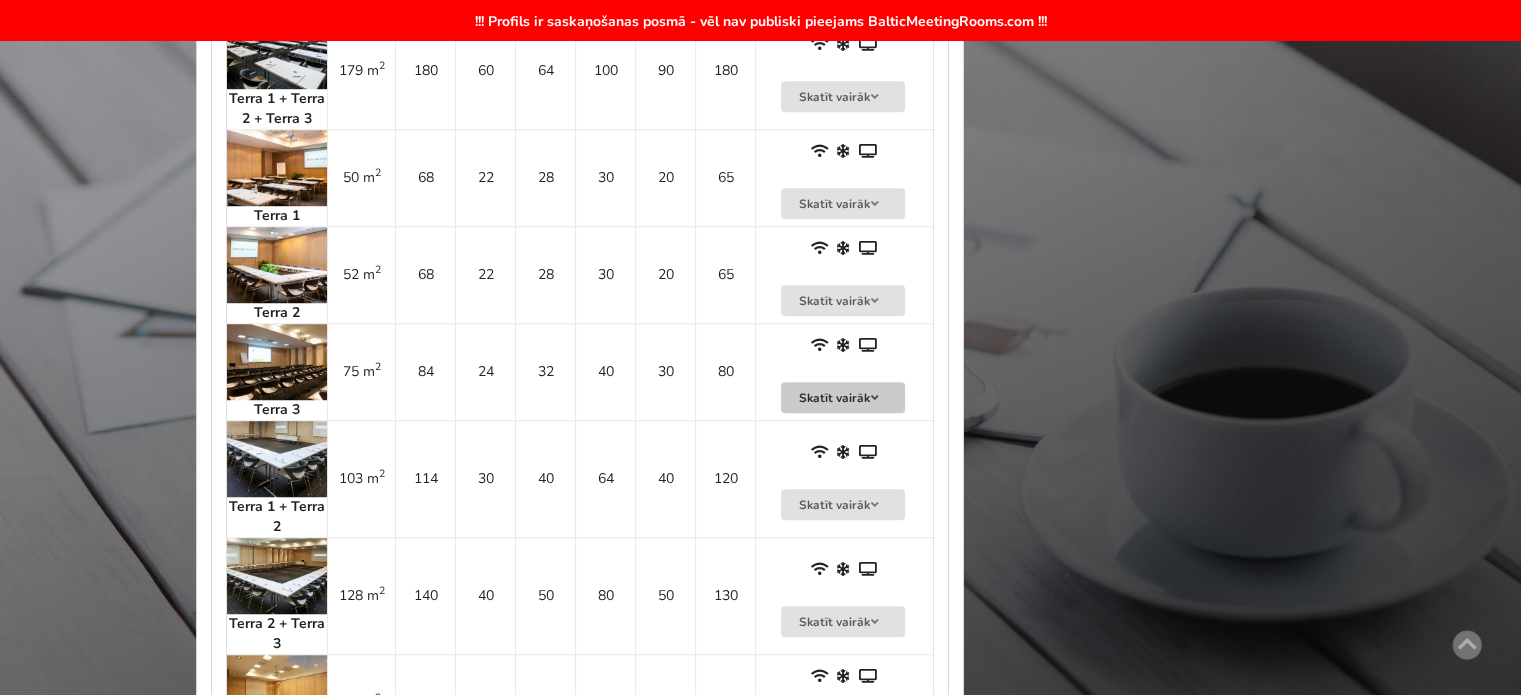 scroll, scrollTop: 1500, scrollLeft: 0, axis: vertical 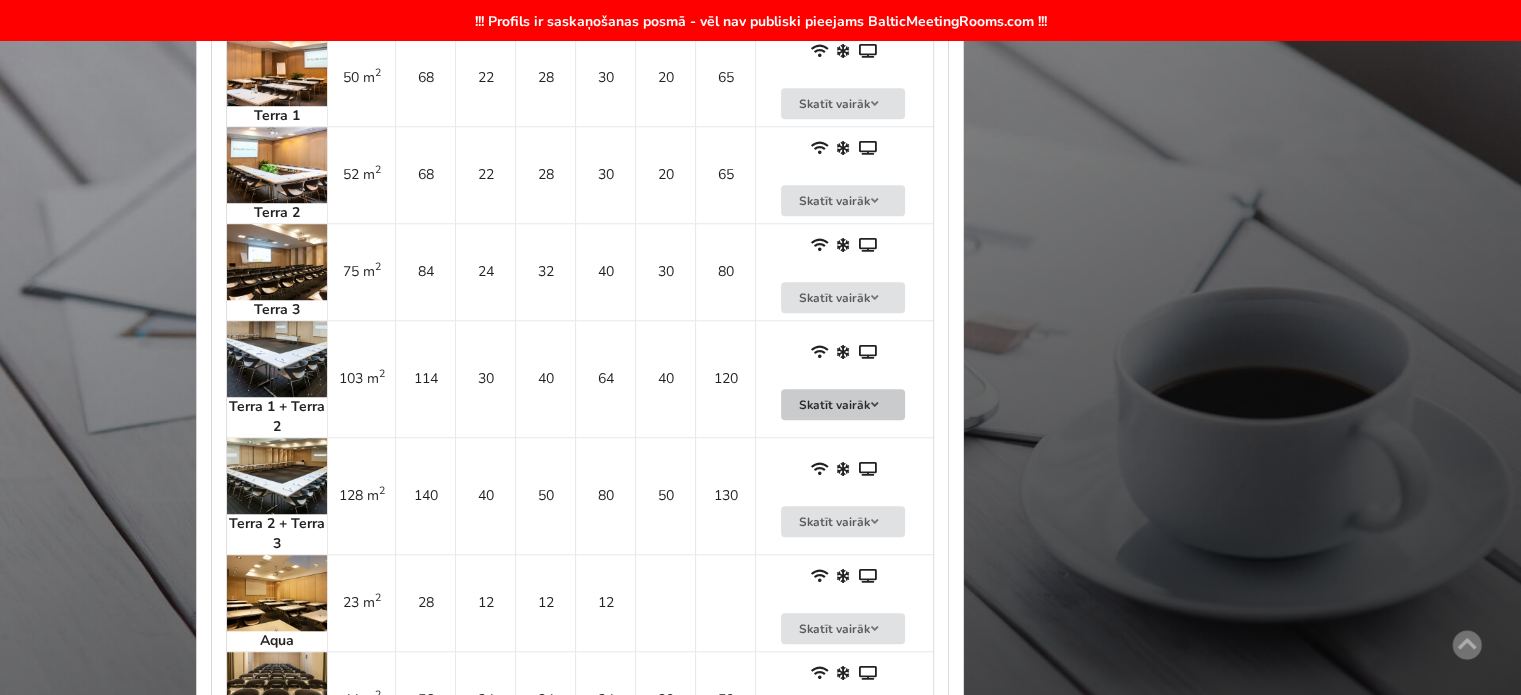 click on "Skatīt vairāk" at bounding box center [843, 404] 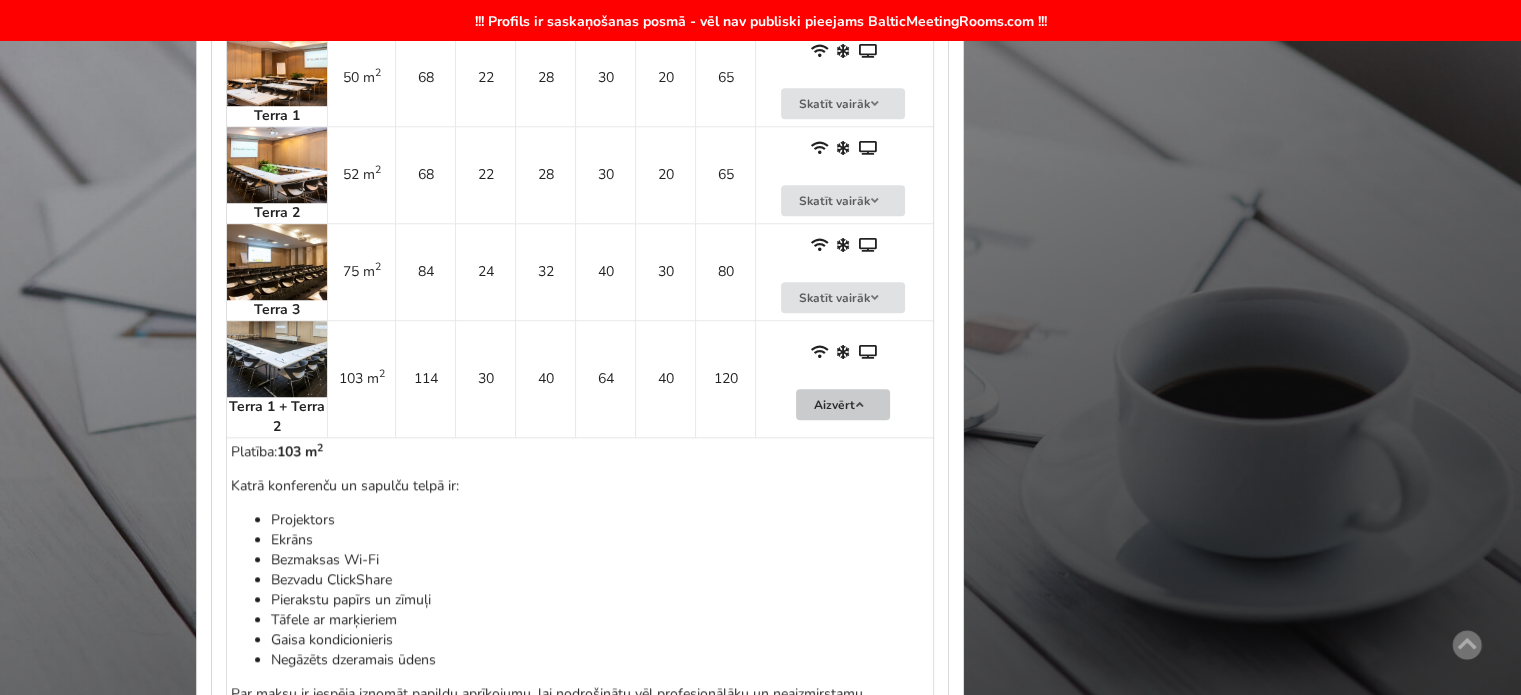 click on "Aizvērt" at bounding box center (843, 404) 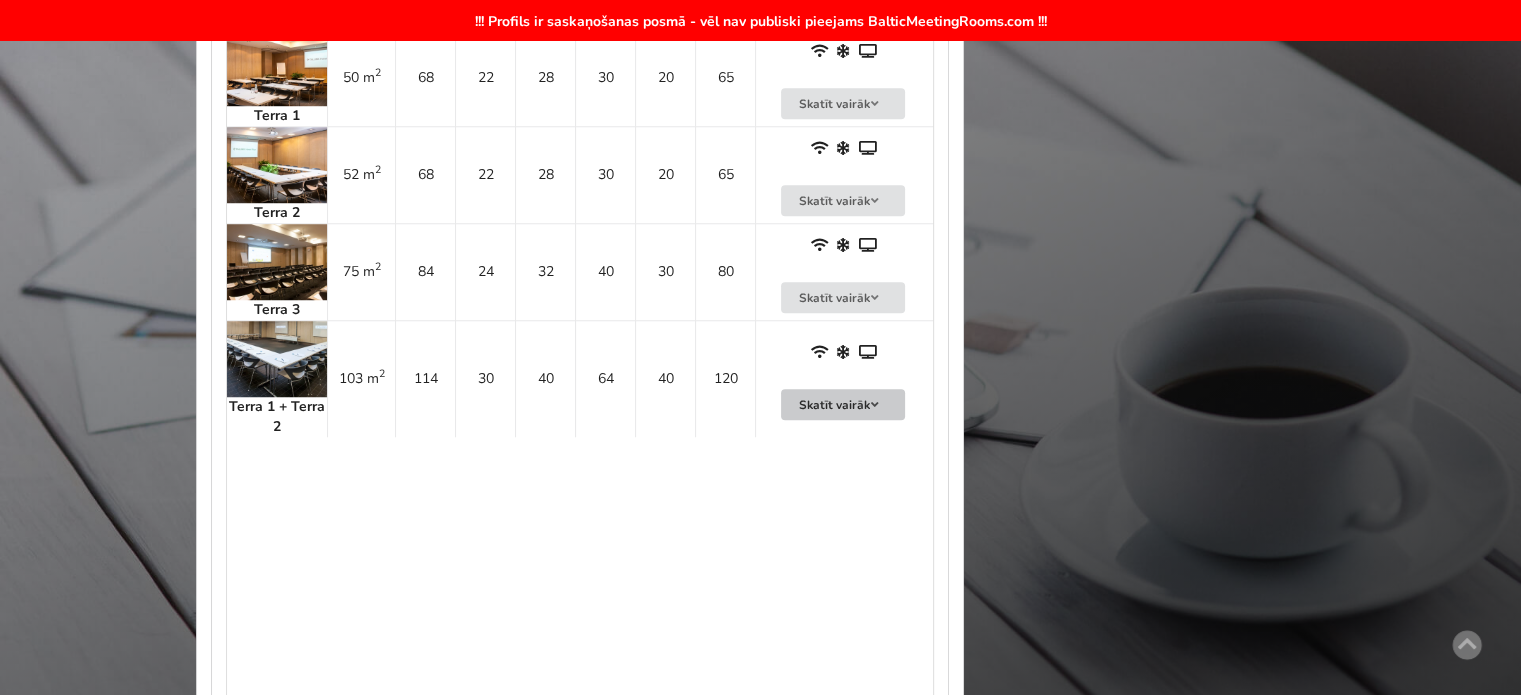 scroll, scrollTop: 1600, scrollLeft: 0, axis: vertical 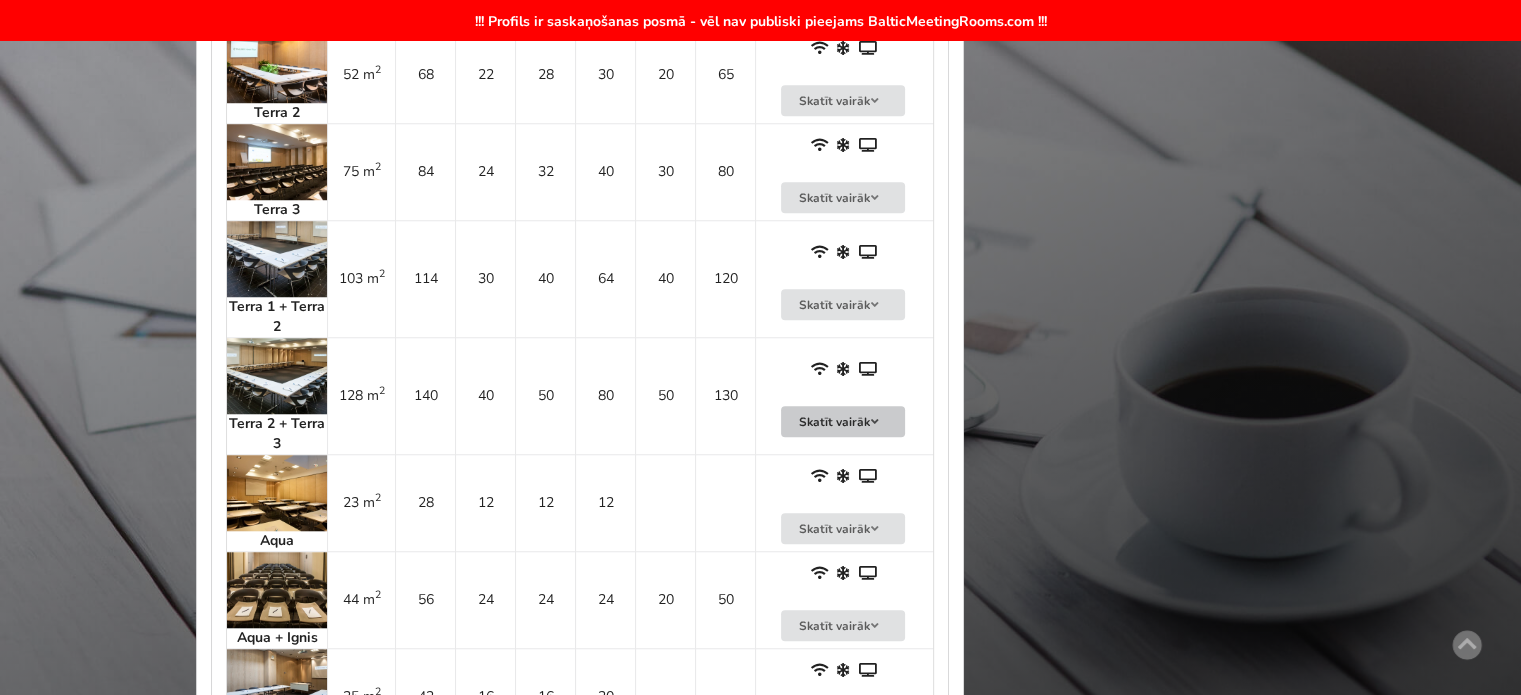 click on "Skatīt vairāk" at bounding box center (843, 421) 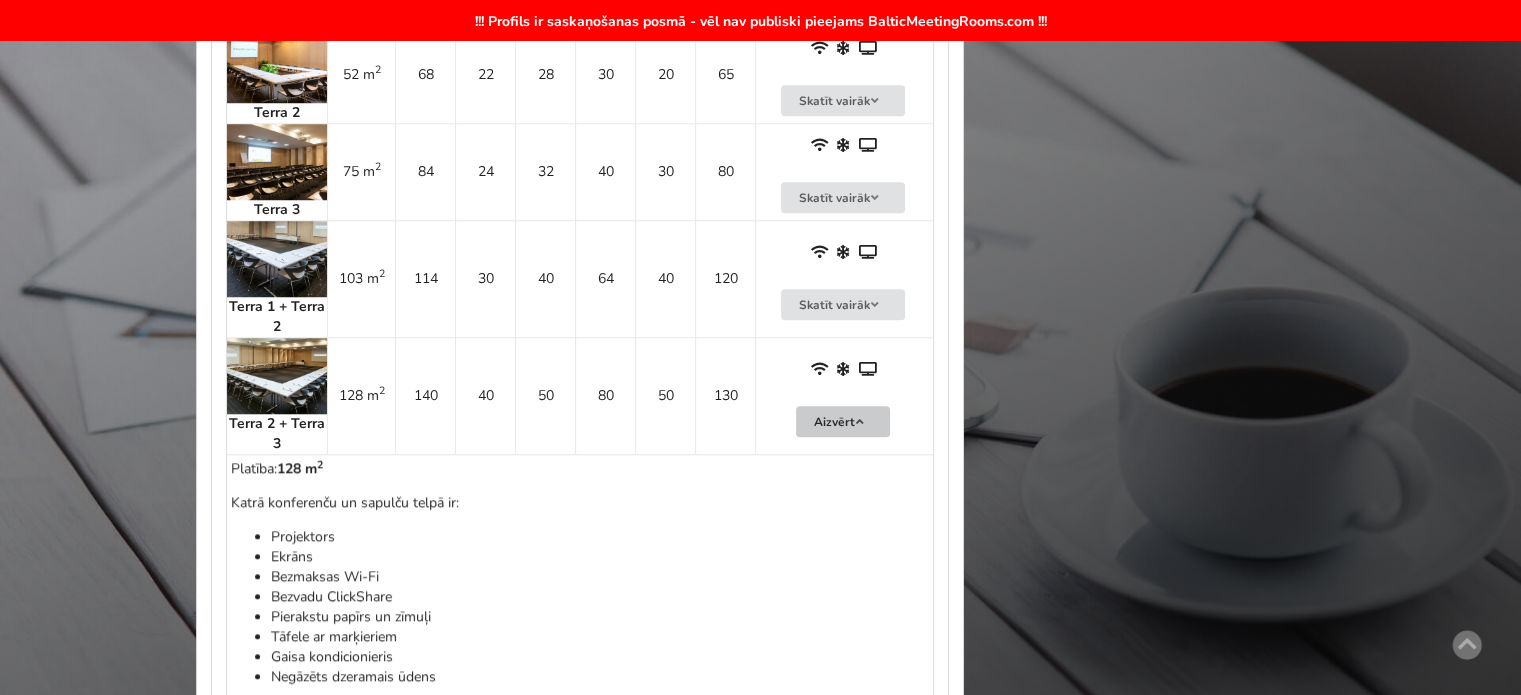 click on "Aizvērt" at bounding box center [843, 421] 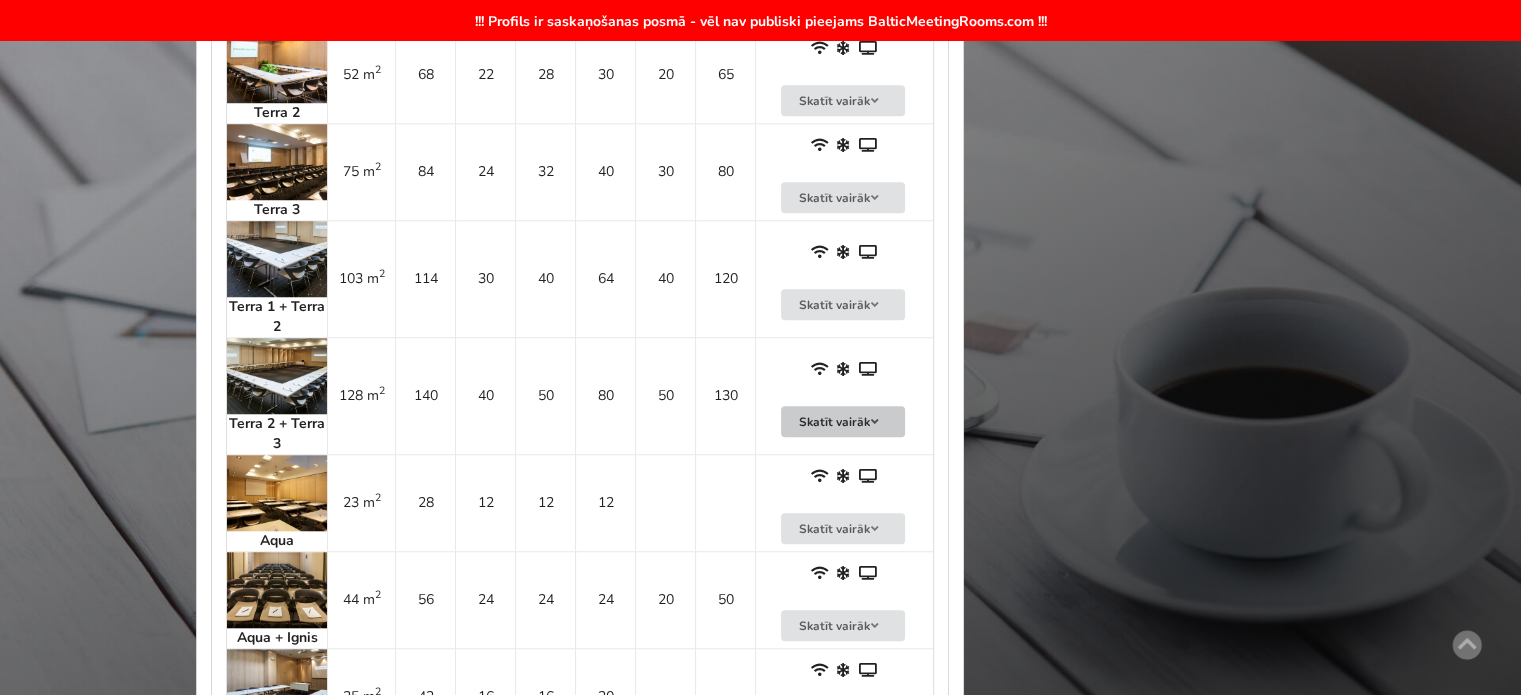 scroll, scrollTop: 1700, scrollLeft: 0, axis: vertical 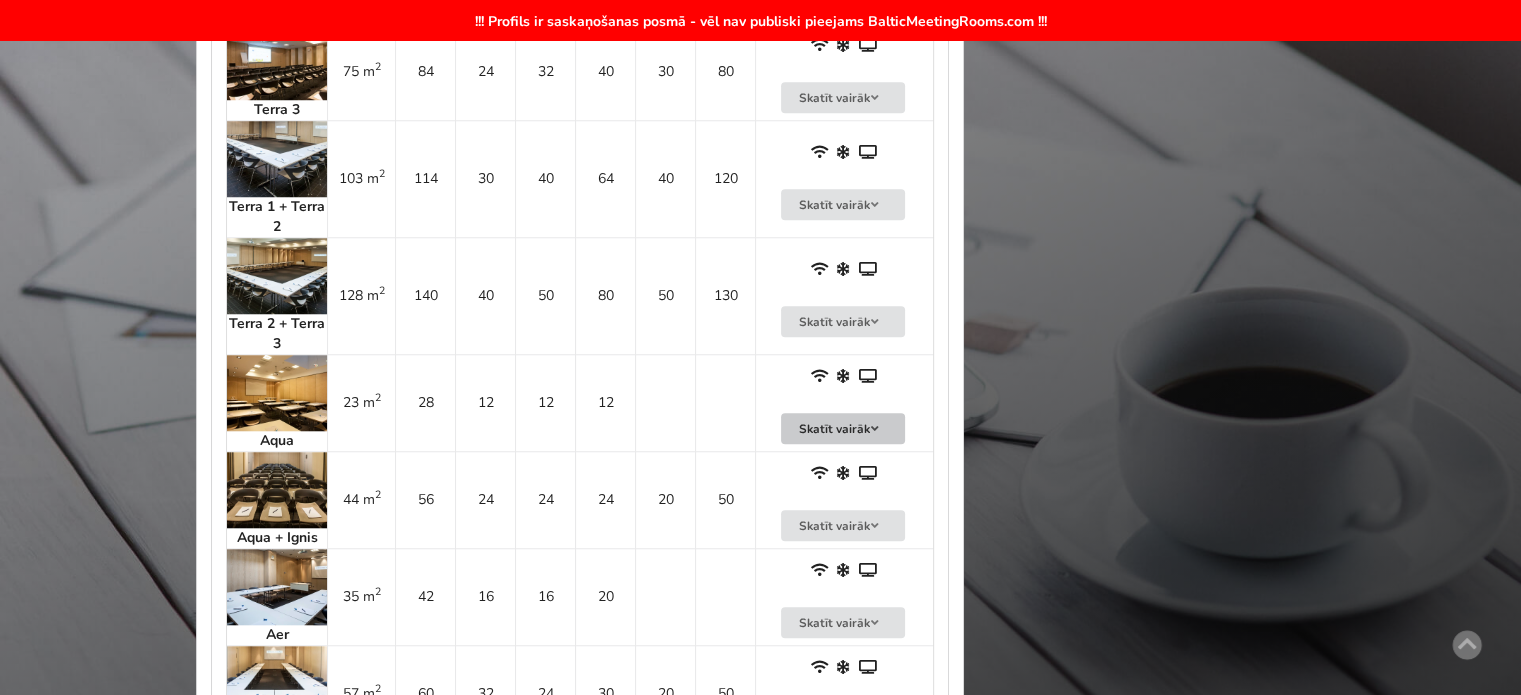 click on "Skatīt vairāk" at bounding box center [843, 428] 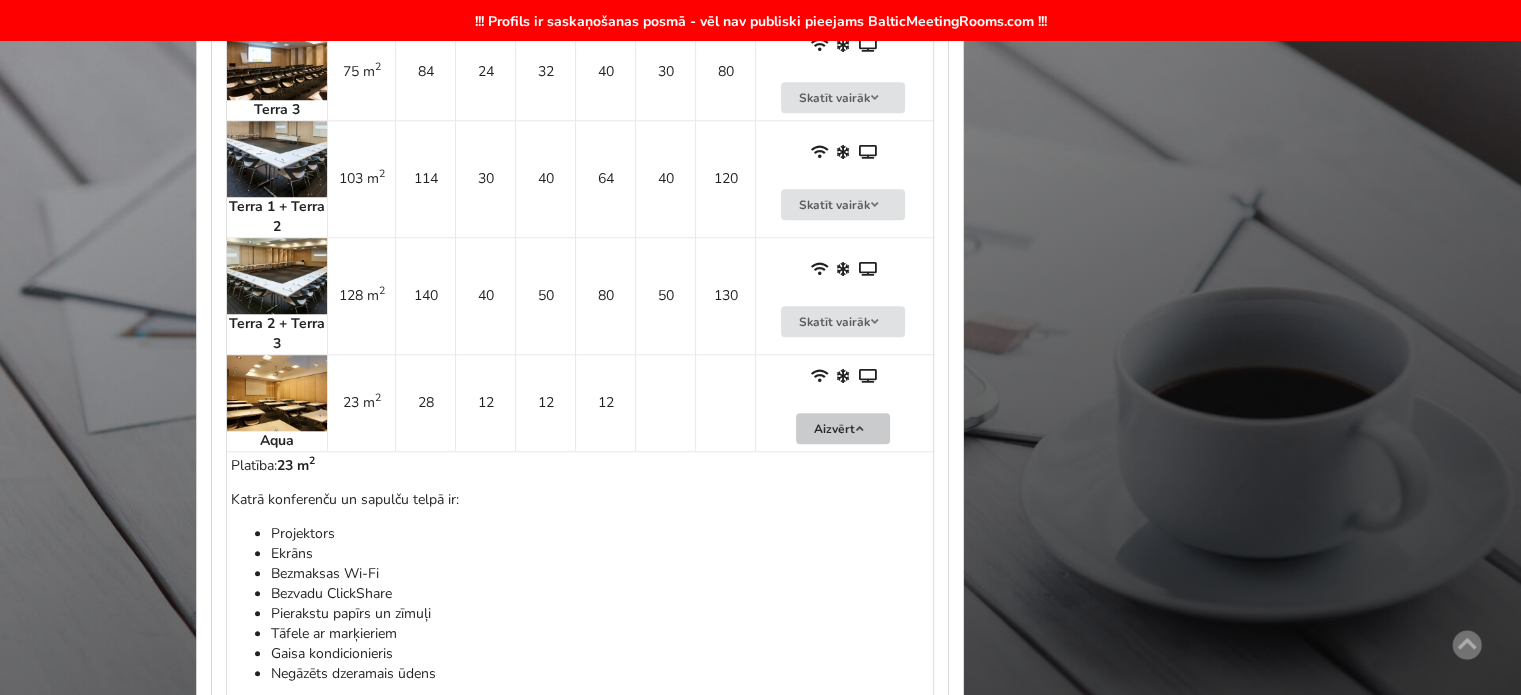 click on "Aizvērt" at bounding box center (843, 428) 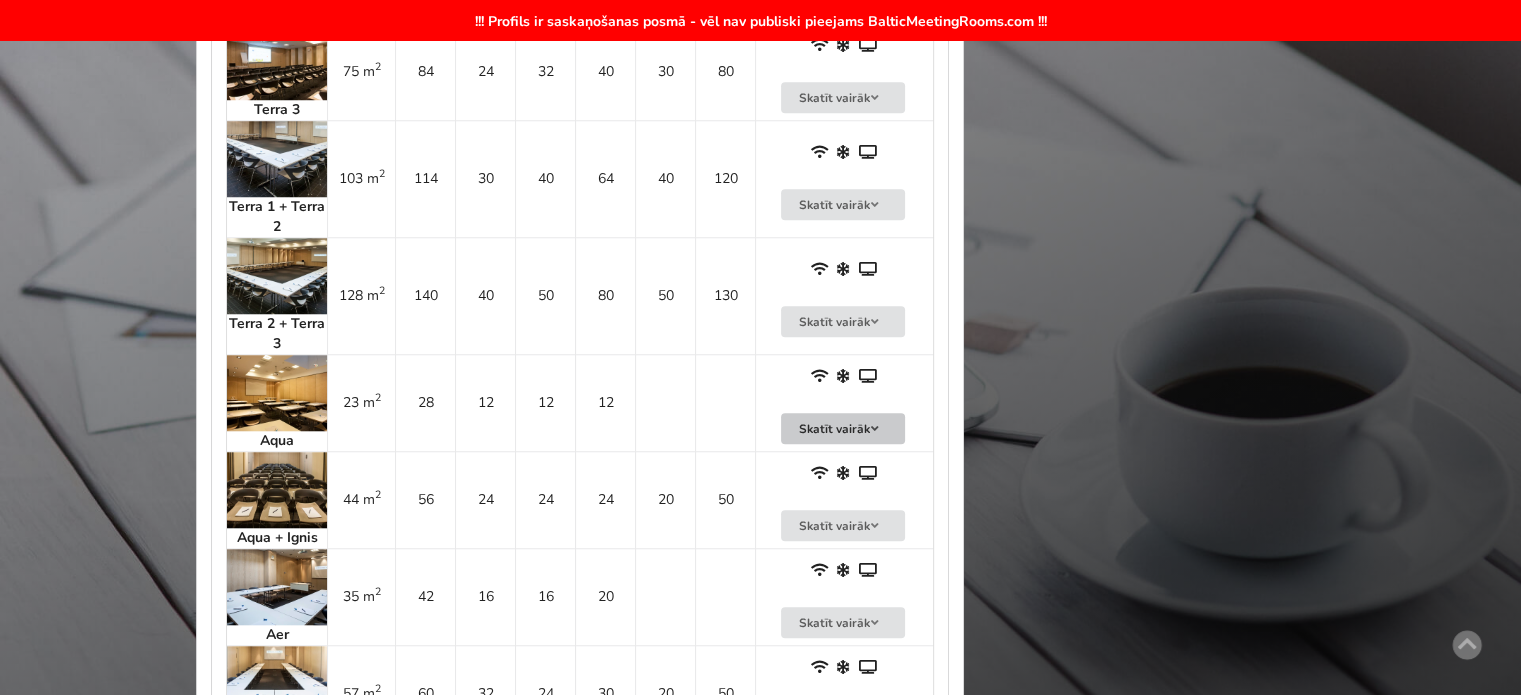 scroll, scrollTop: 1800, scrollLeft: 0, axis: vertical 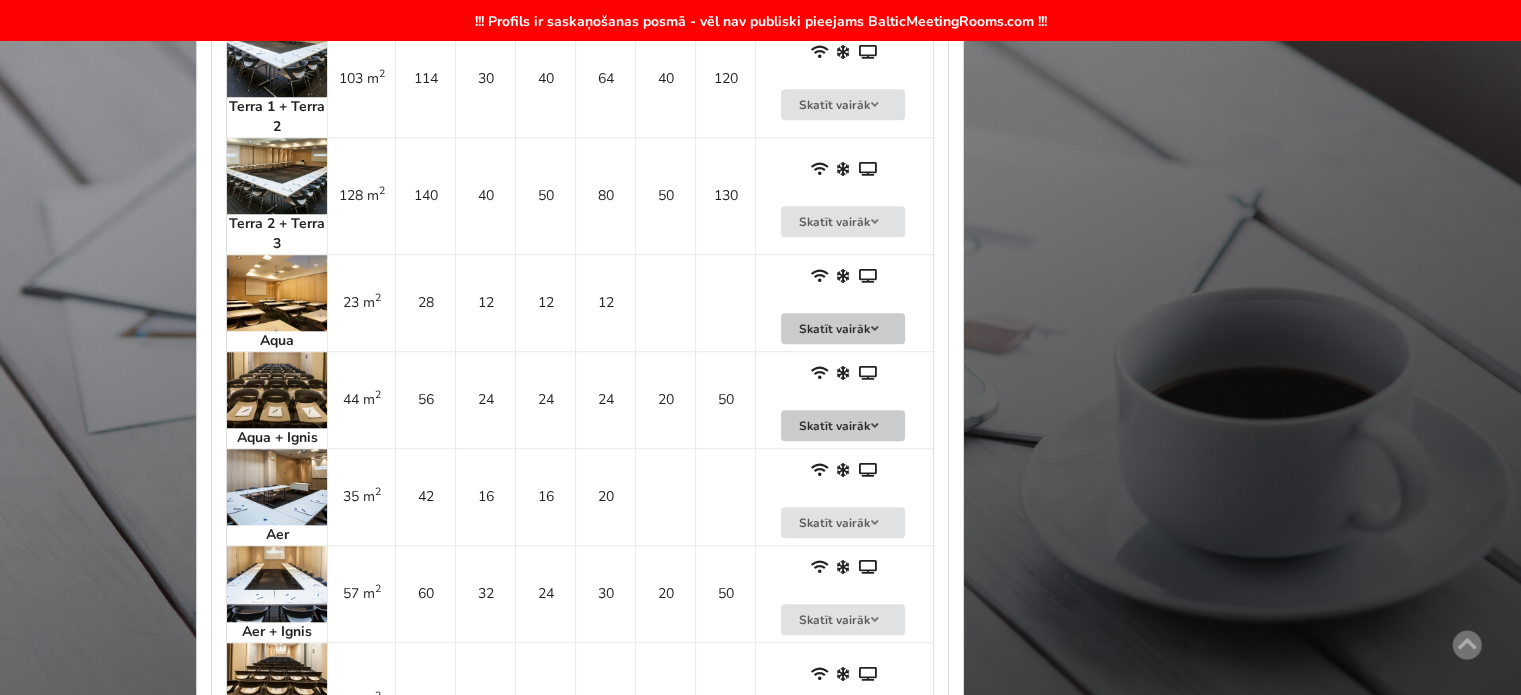 click on "Skatīt vairāk" at bounding box center (843, 425) 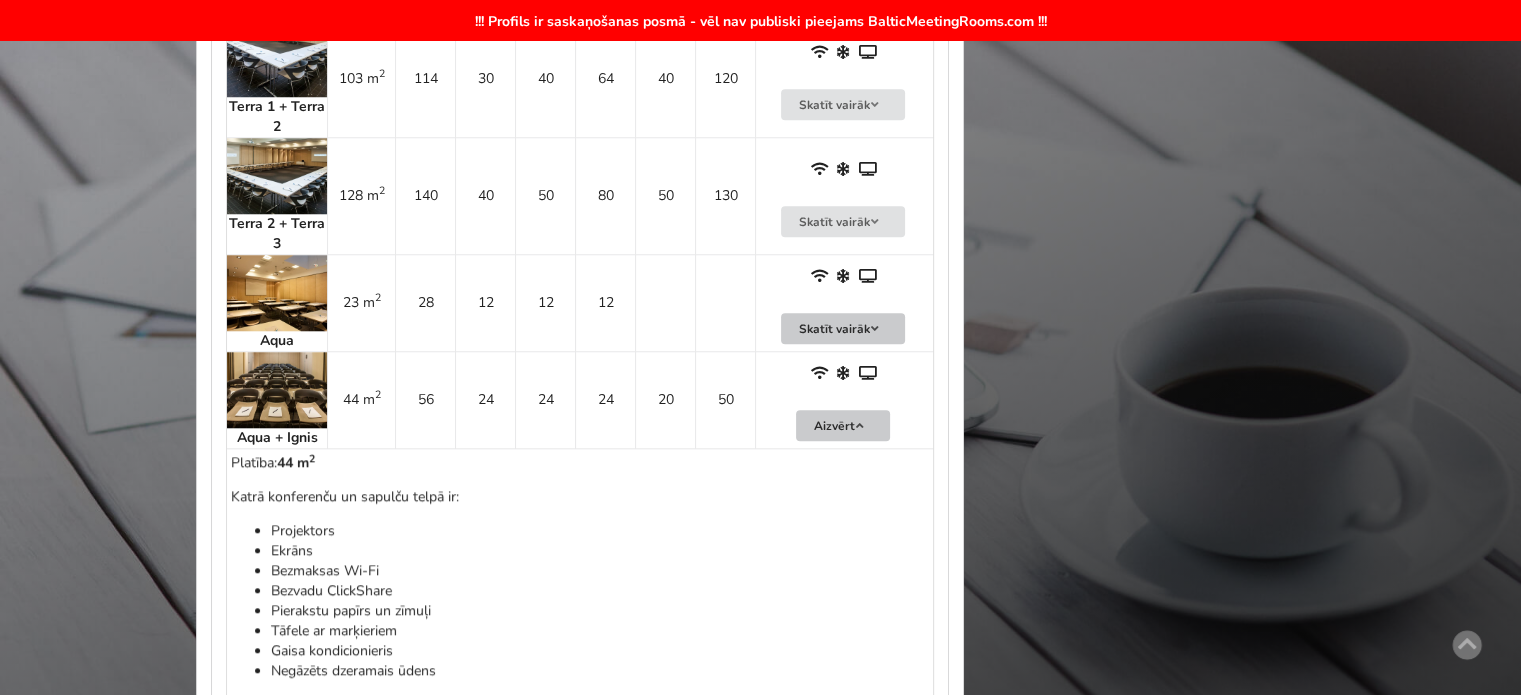 click on "Aizvērt" at bounding box center [843, 425] 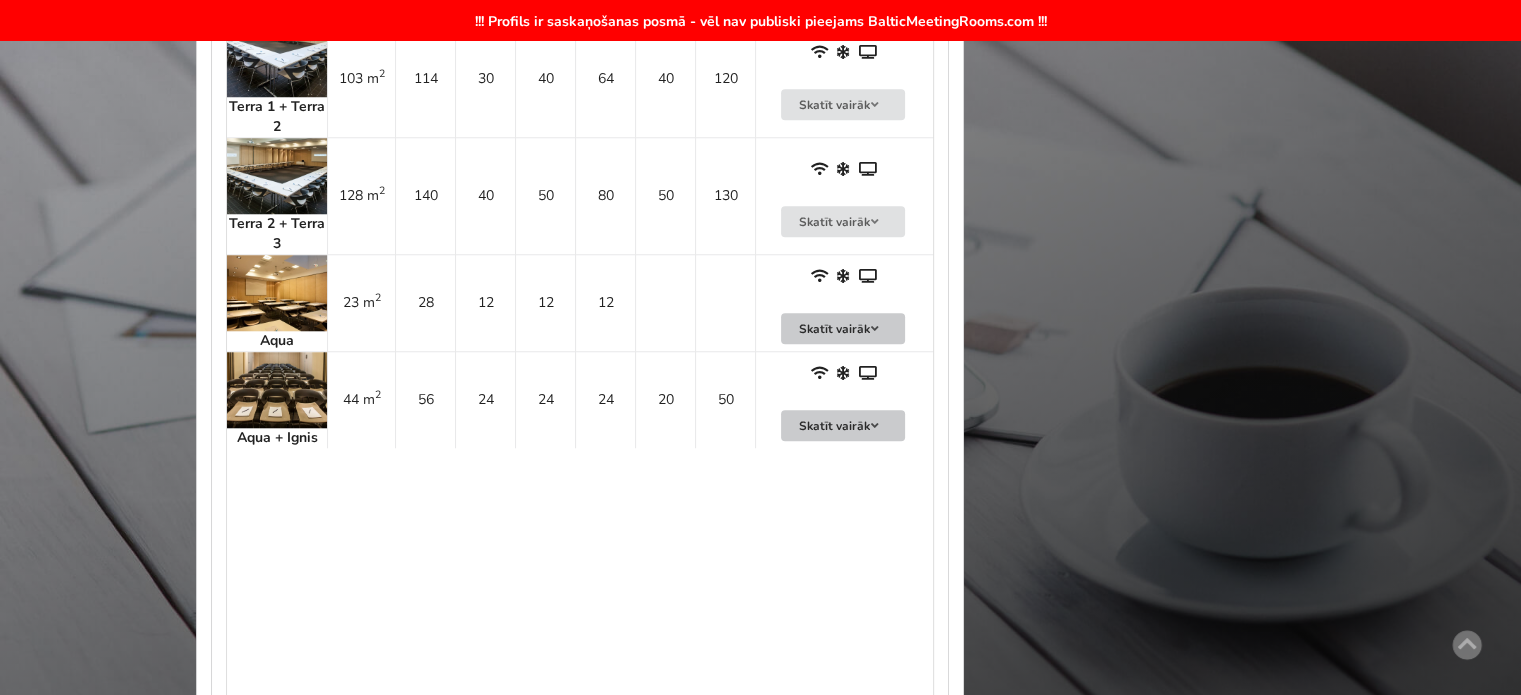 scroll, scrollTop: 1900, scrollLeft: 0, axis: vertical 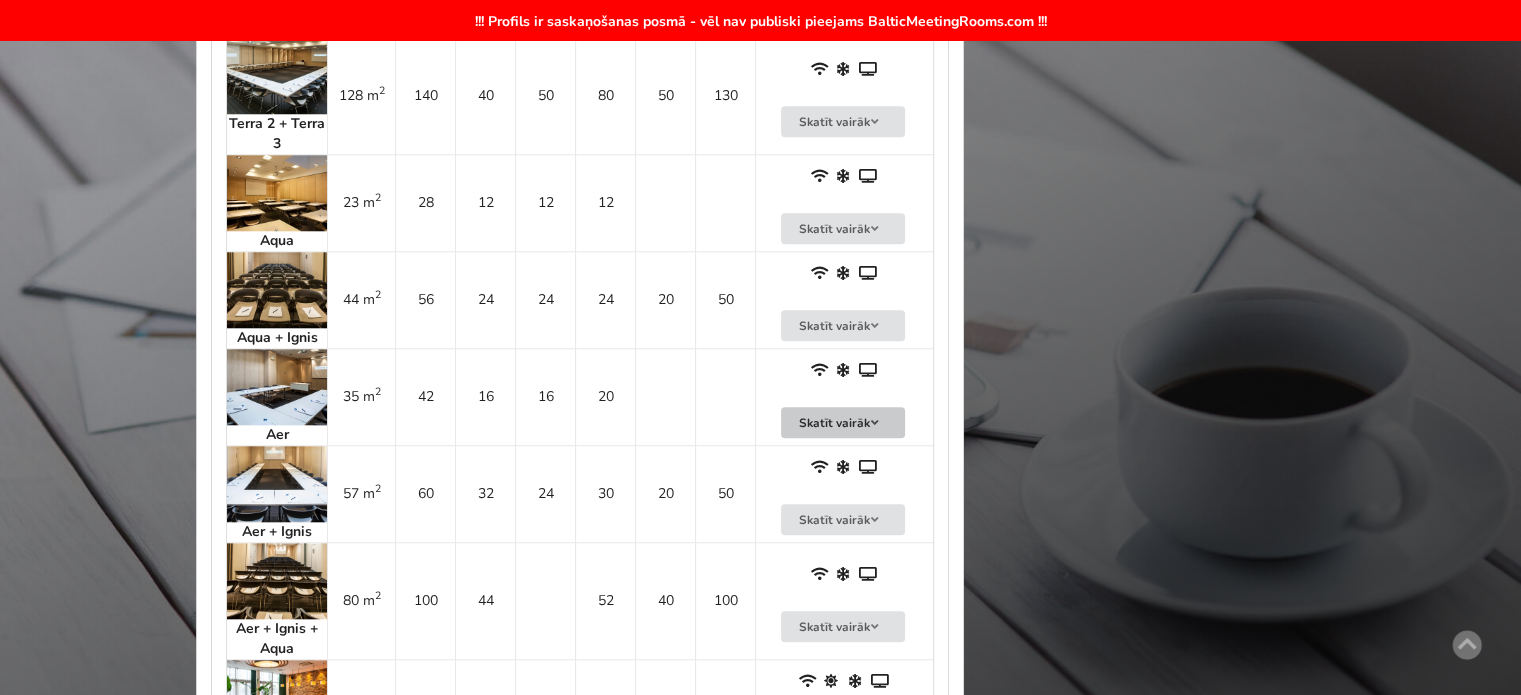 click on "Skatīt vairāk" at bounding box center [843, 422] 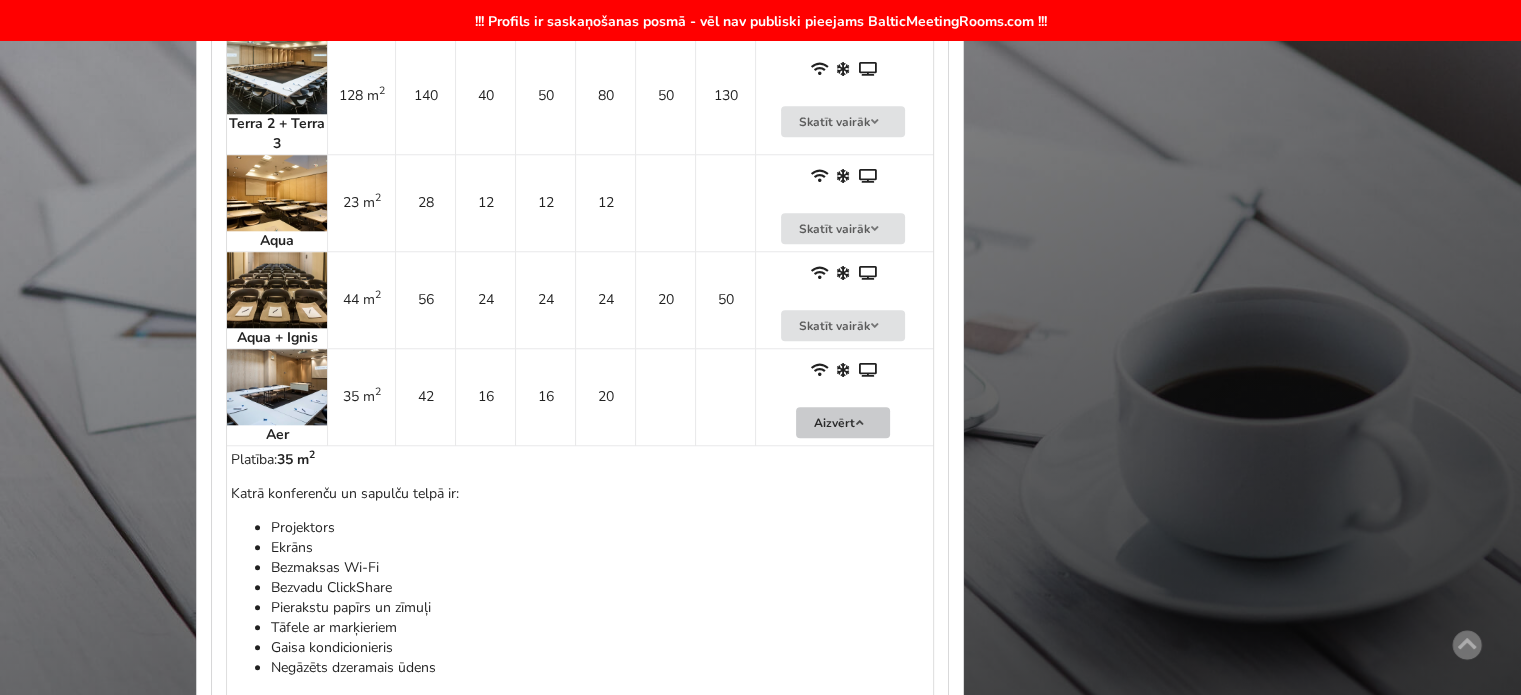 click at bounding box center [860, 423] 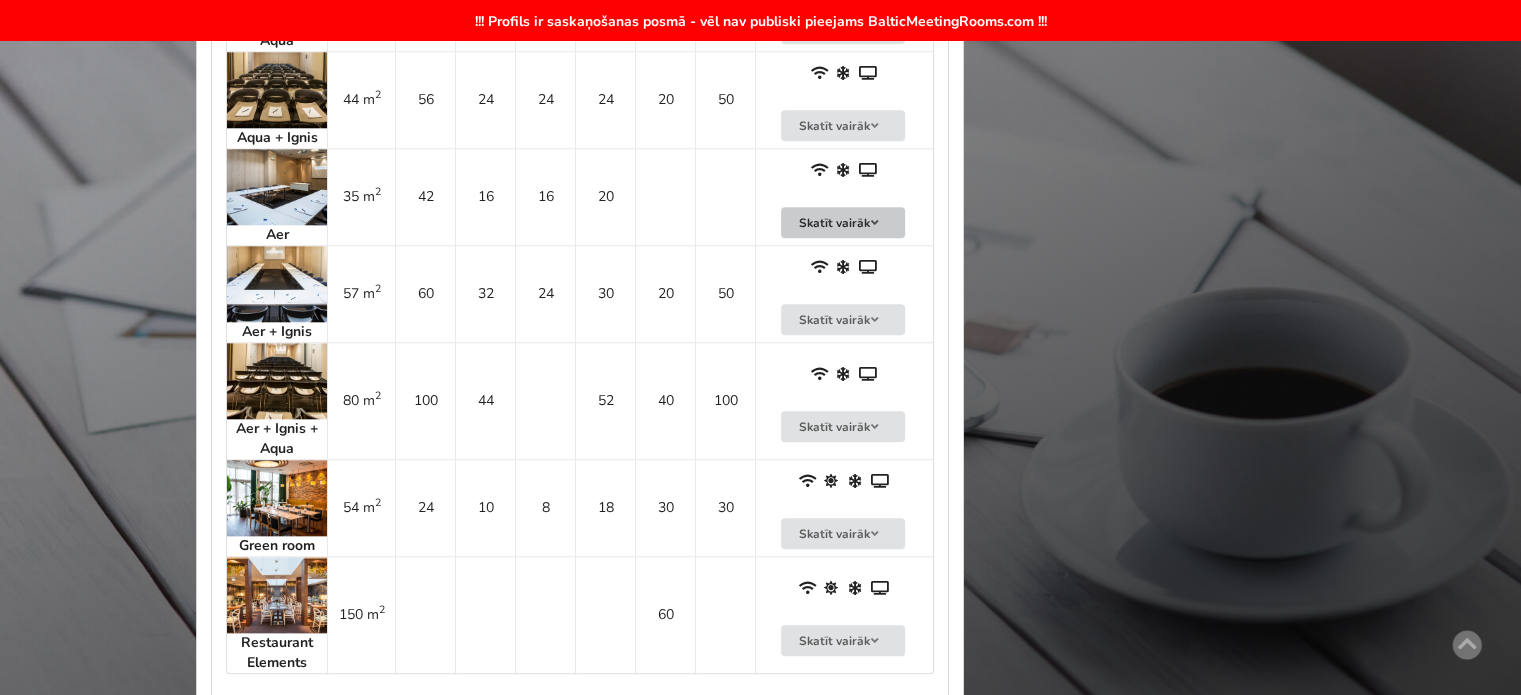 scroll, scrollTop: 2200, scrollLeft: 0, axis: vertical 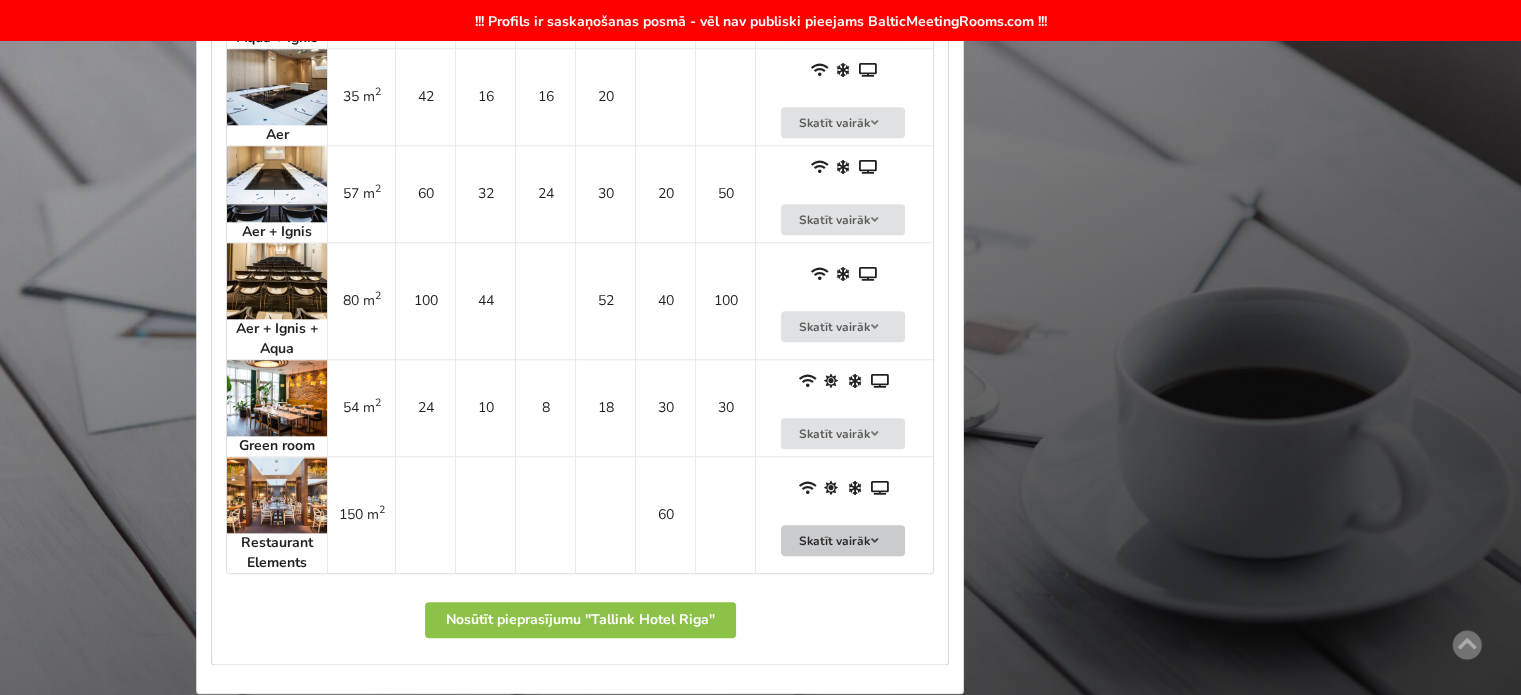 click on "Skatīt vairāk" at bounding box center (843, 540) 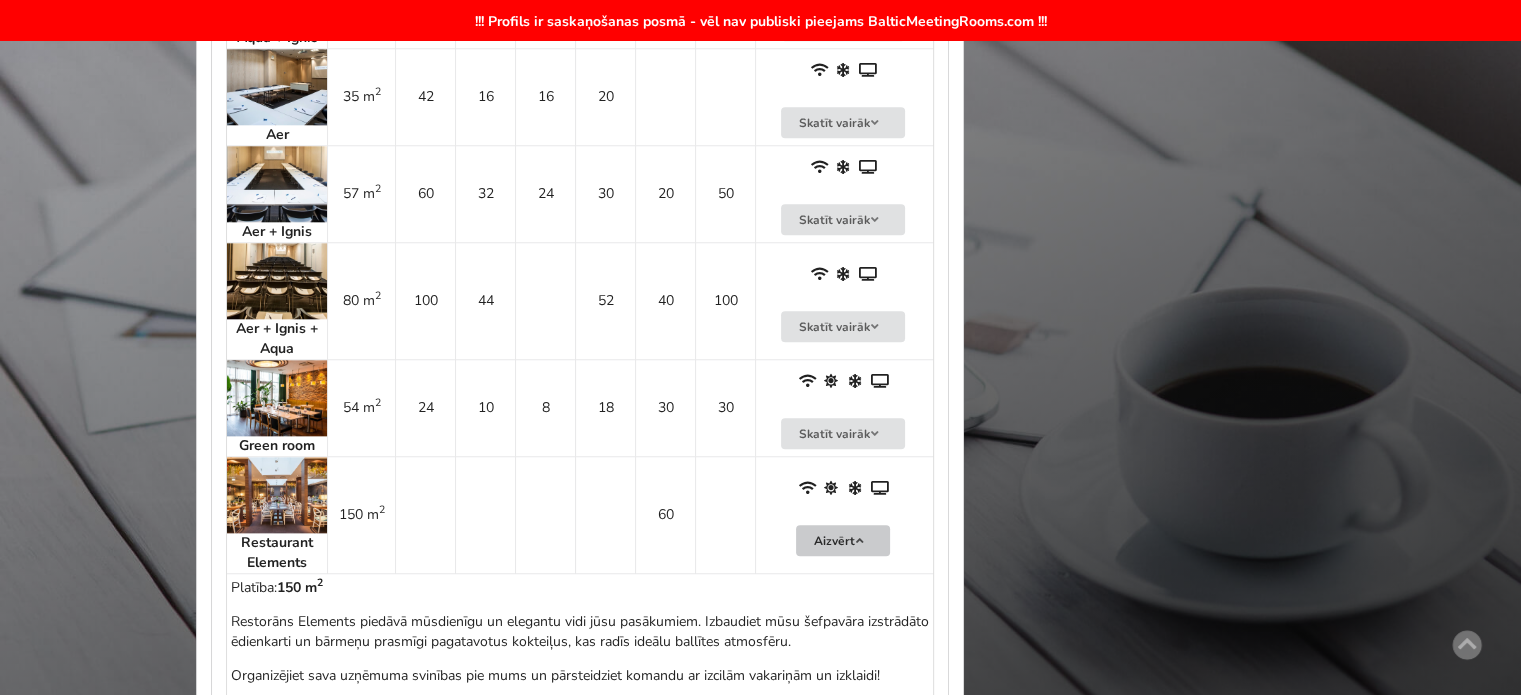 scroll, scrollTop: 2300, scrollLeft: 0, axis: vertical 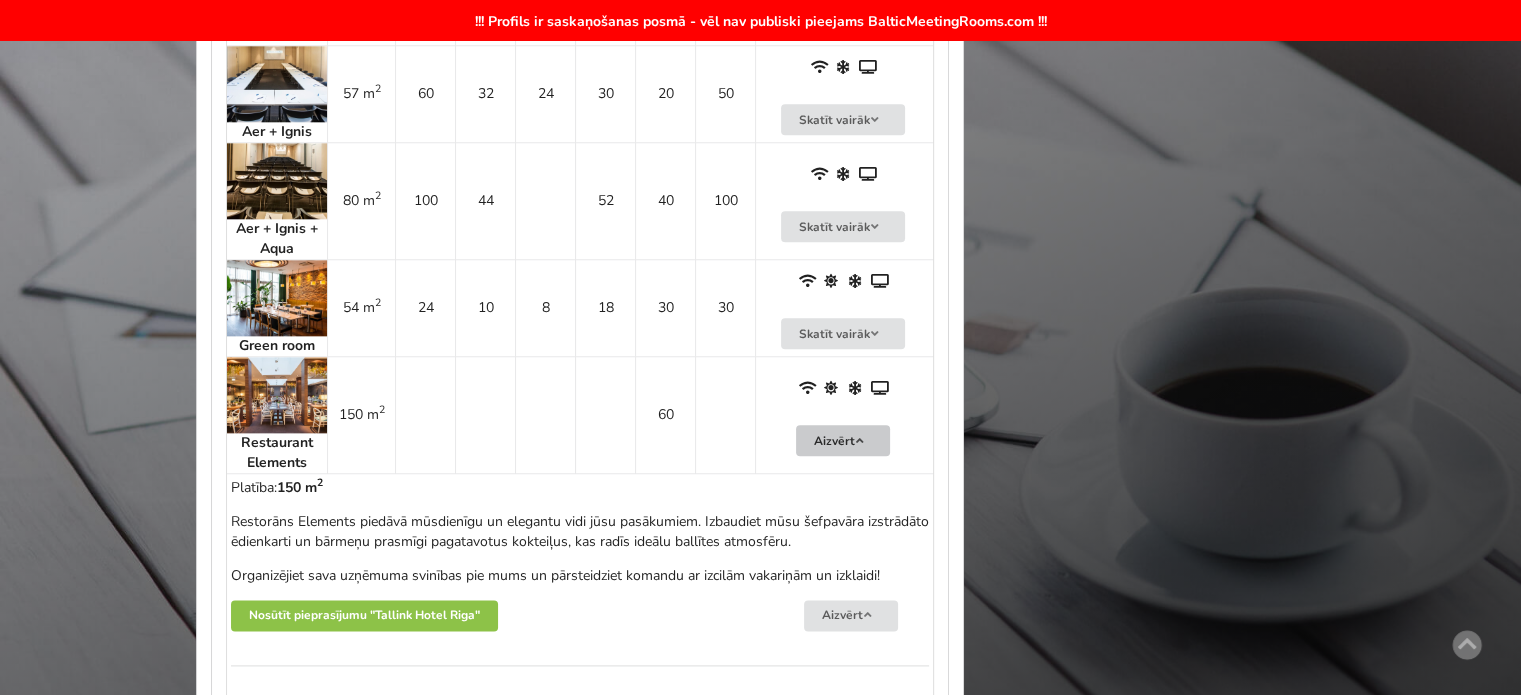 click at bounding box center (860, 441) 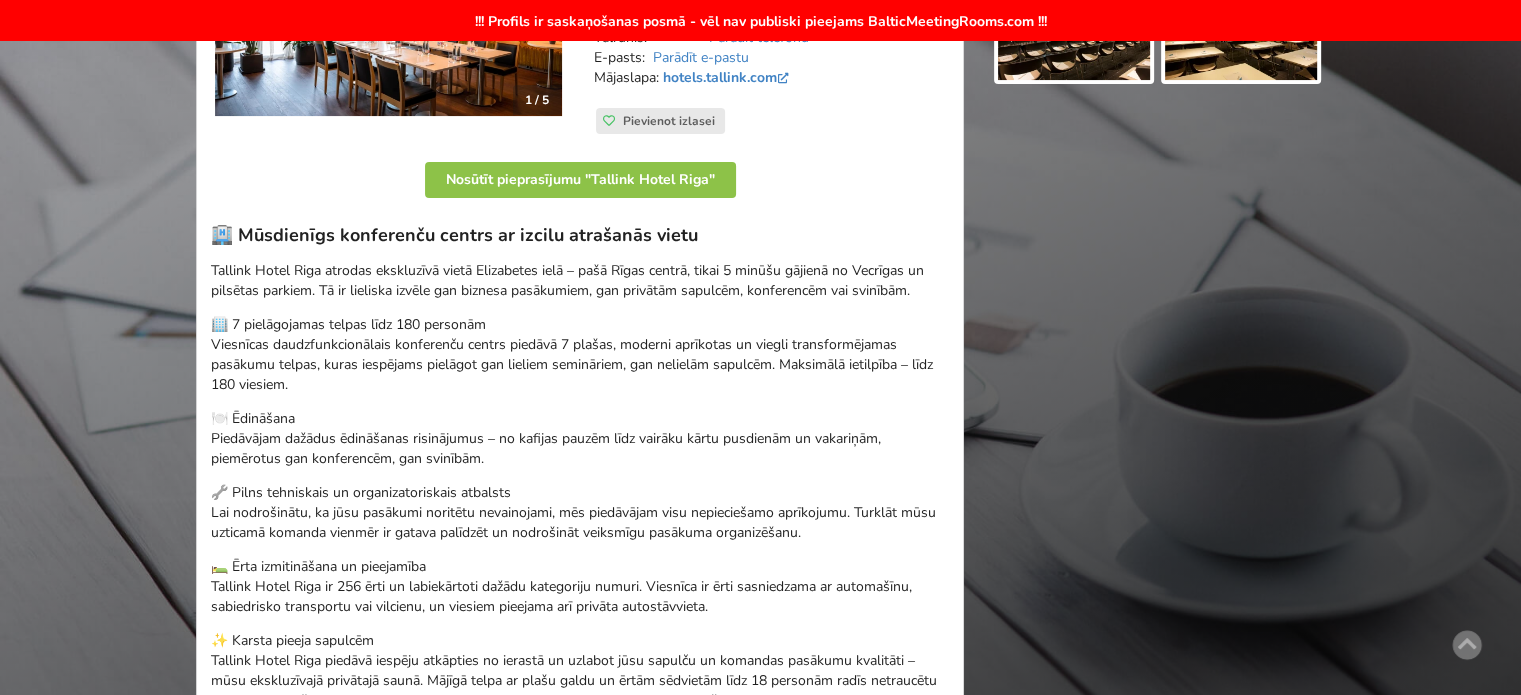 scroll, scrollTop: 0, scrollLeft: 0, axis: both 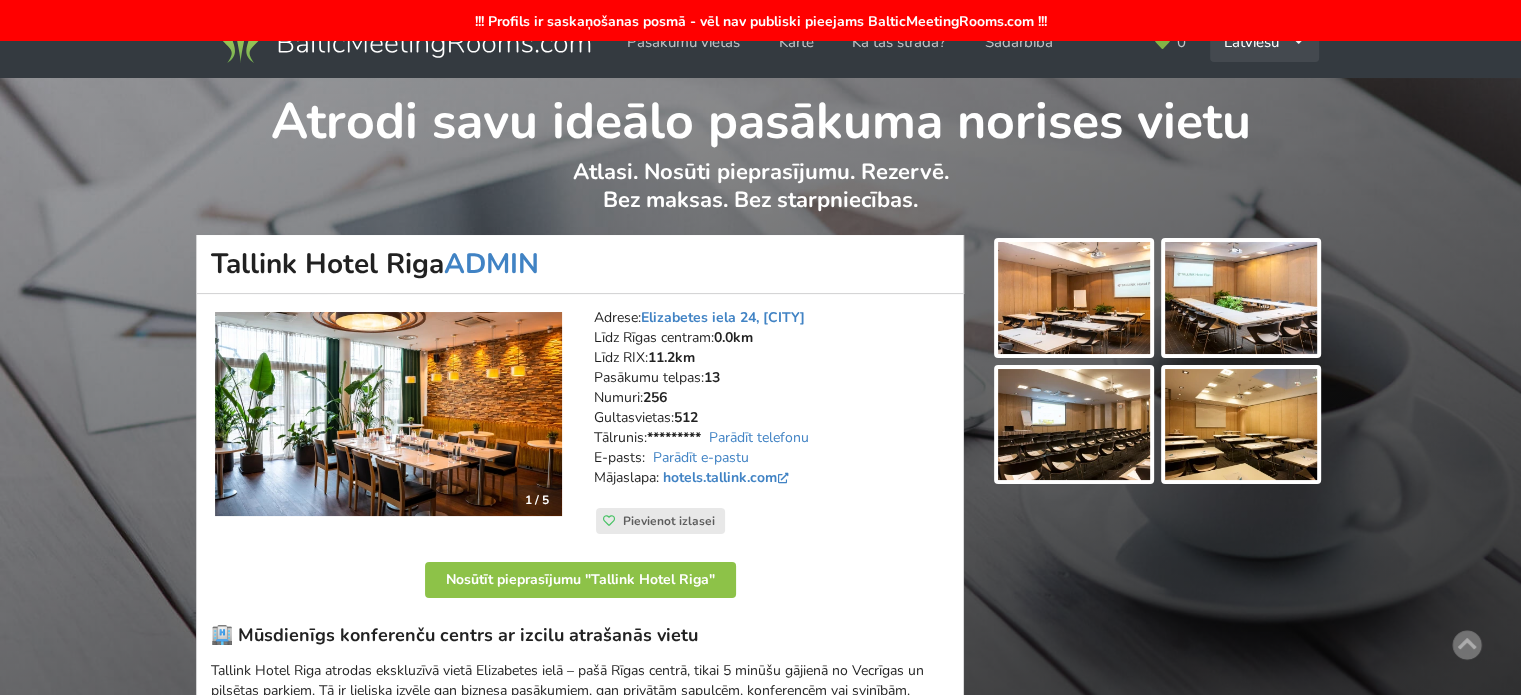 click on "Latviešu
English
Русский" at bounding box center [1264, 42] 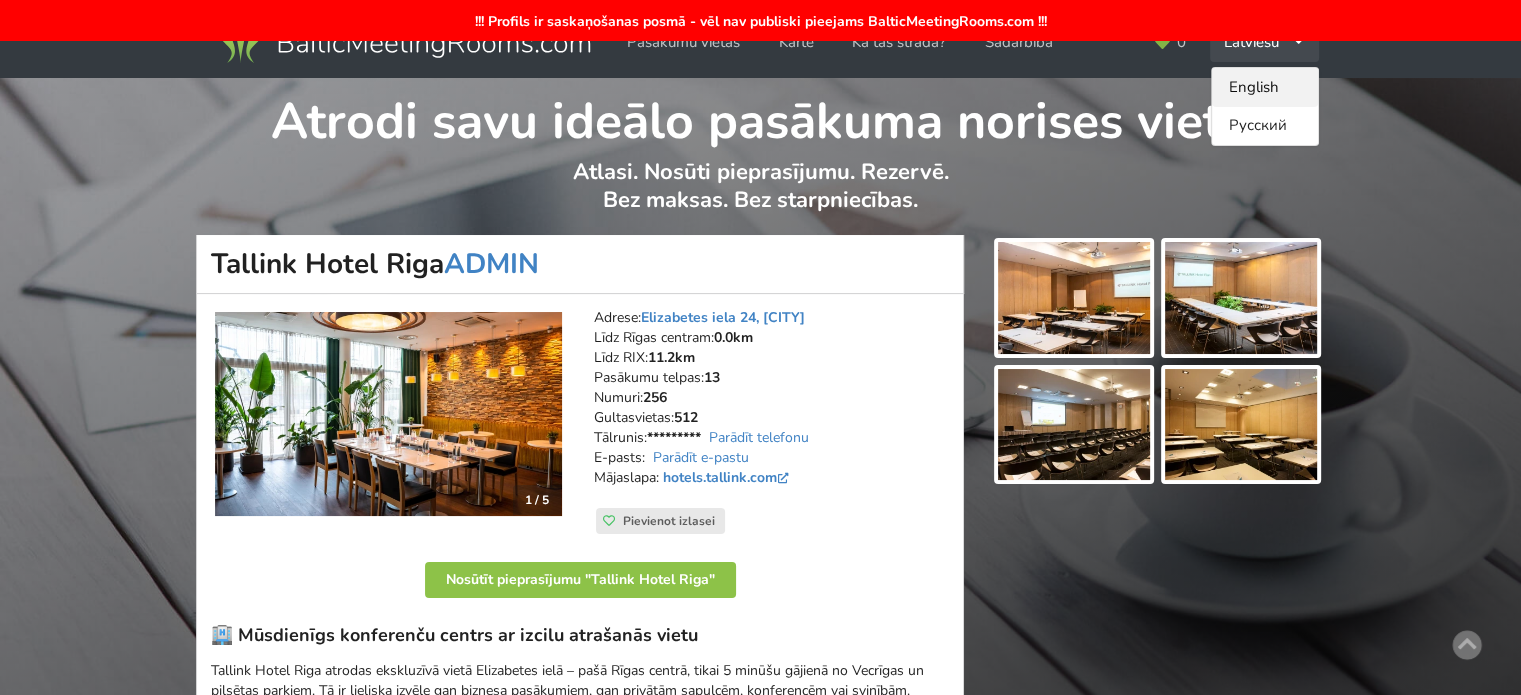 click on "English" at bounding box center [1265, 87] 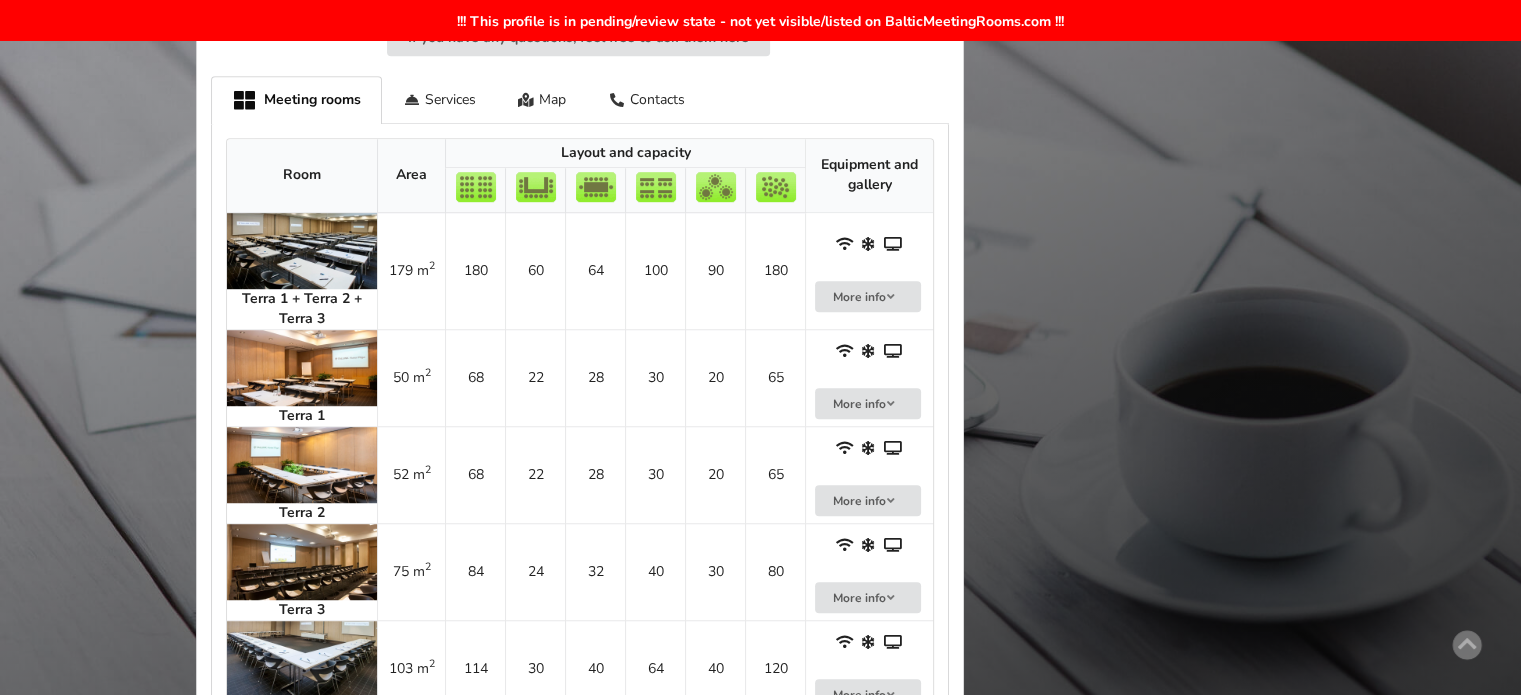 scroll, scrollTop: 1300, scrollLeft: 0, axis: vertical 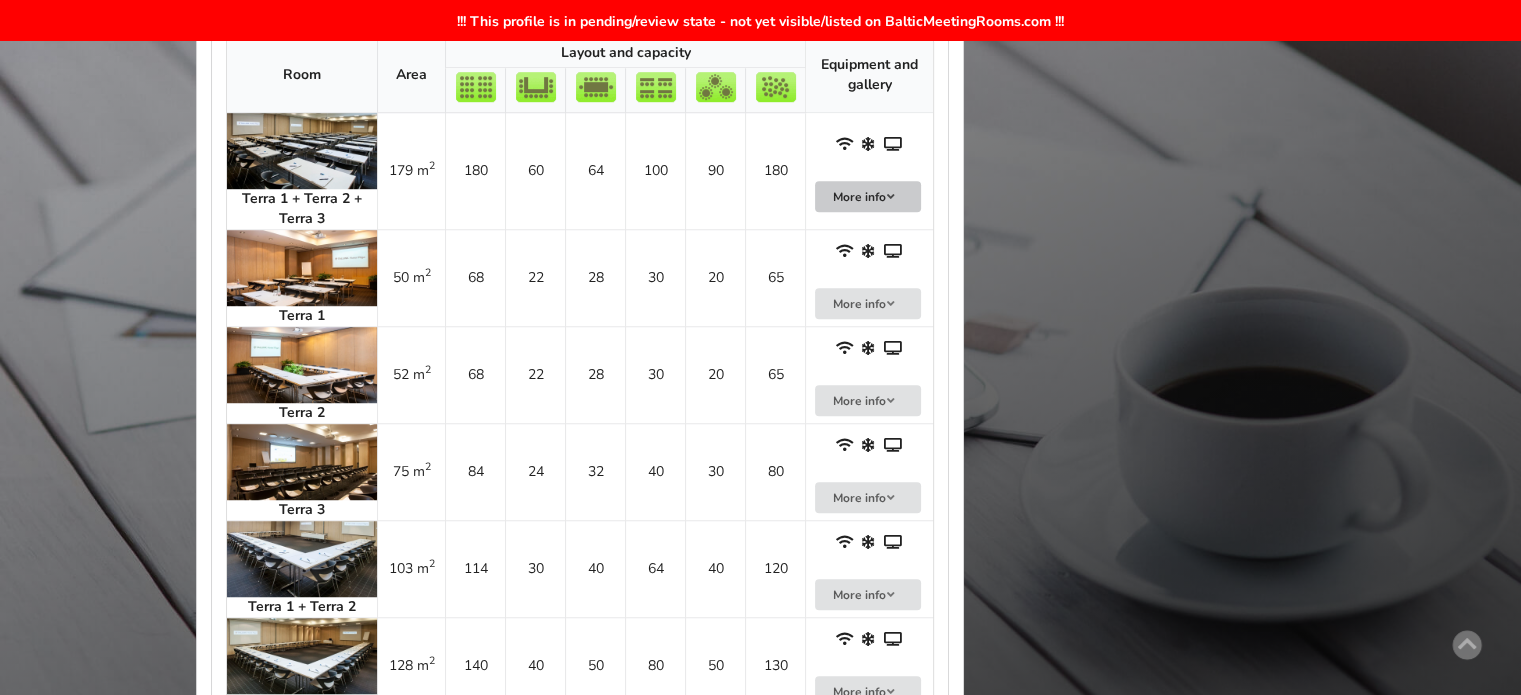 click on "More info" at bounding box center [868, 196] 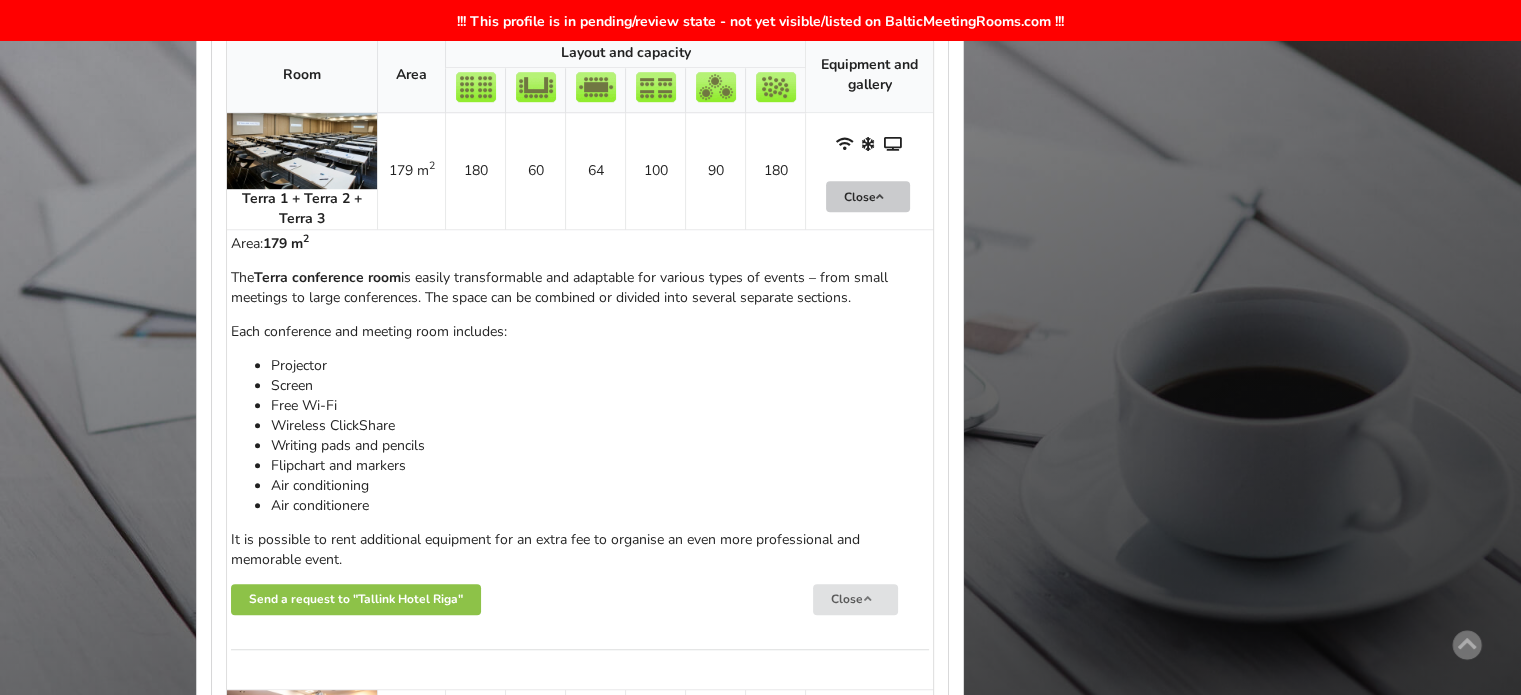 click on "Close" at bounding box center (868, 196) 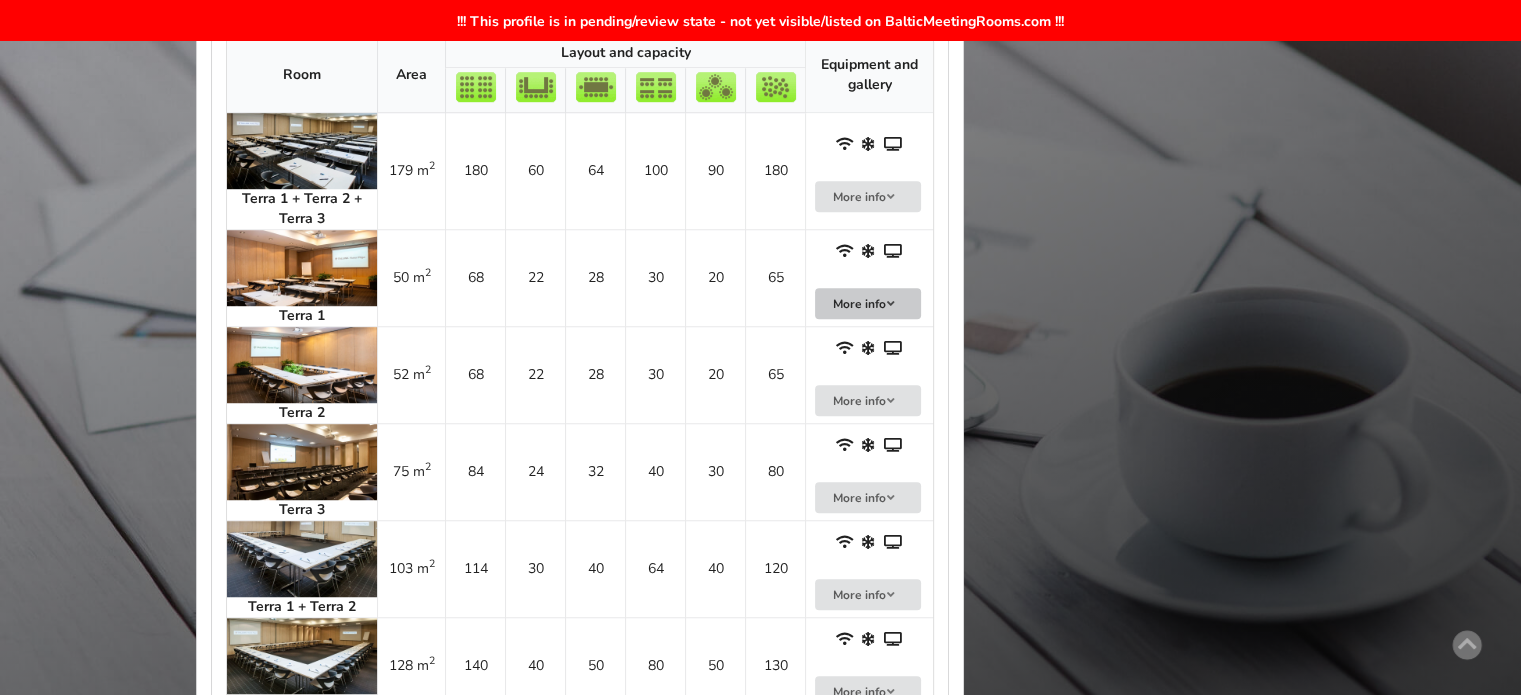 click at bounding box center [891, 304] 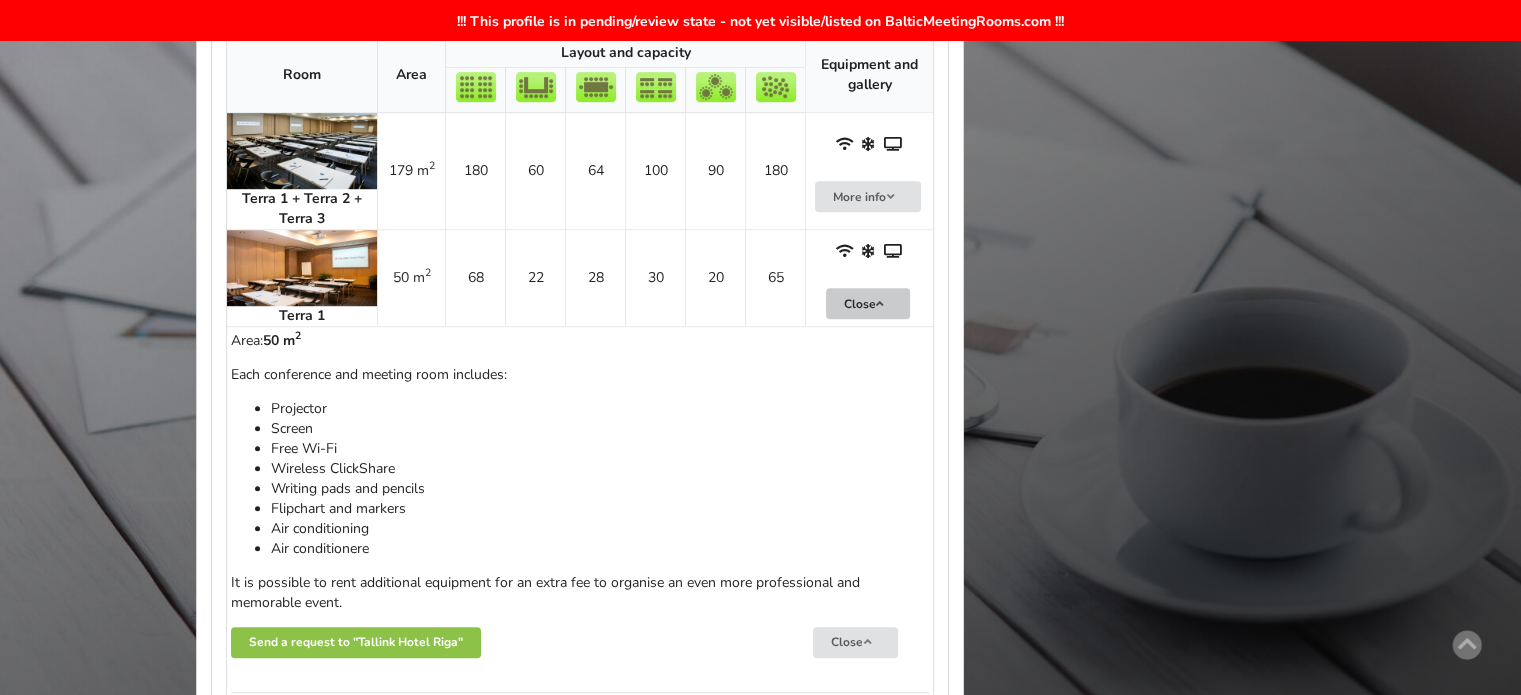 click at bounding box center (880, 304) 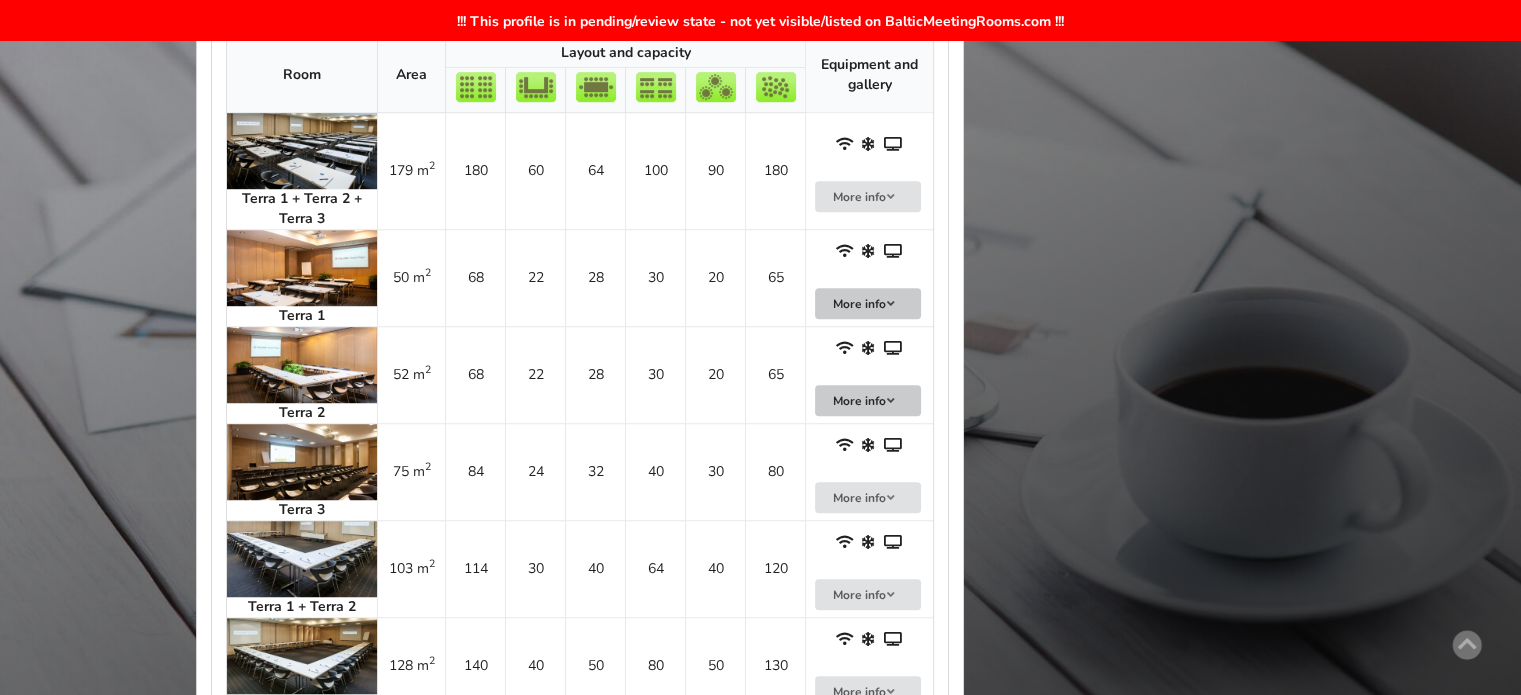 click on "More info" at bounding box center [868, 400] 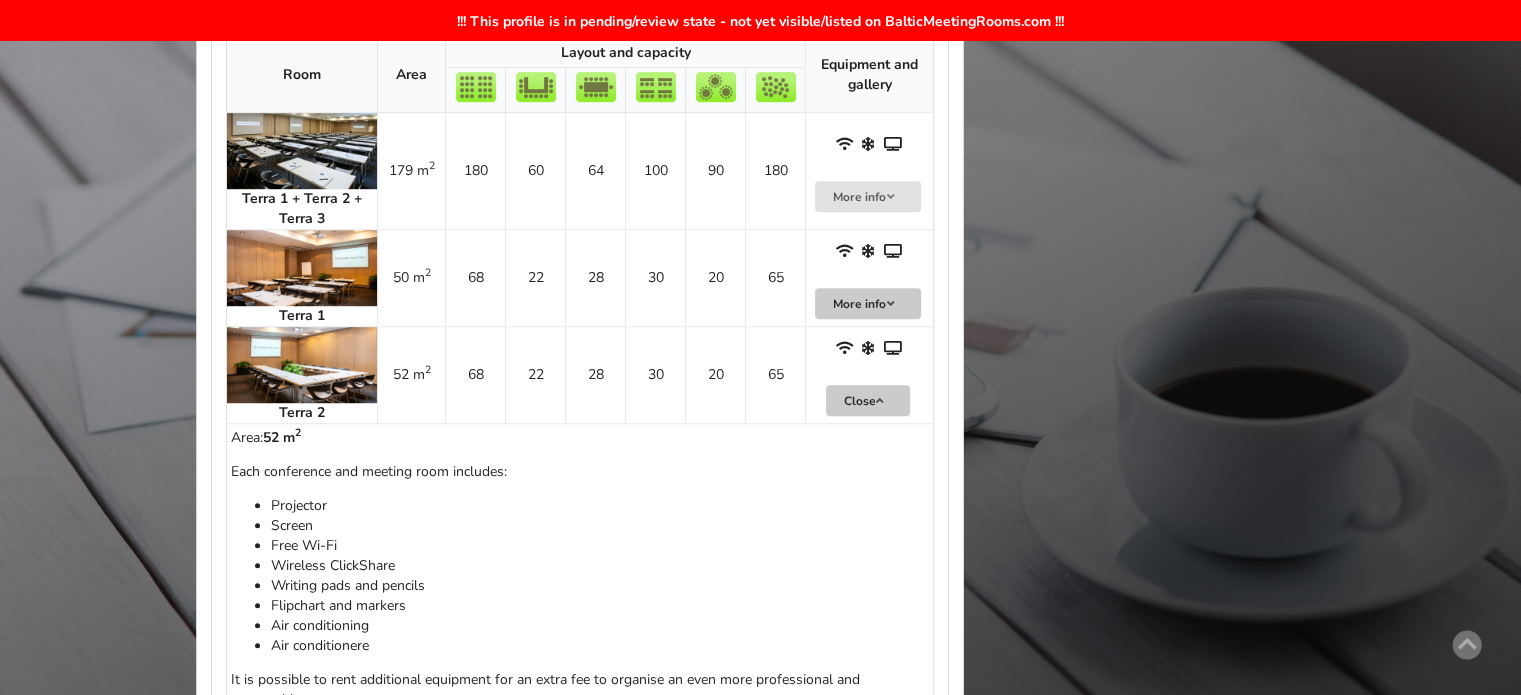 click on "Close" at bounding box center (868, 400) 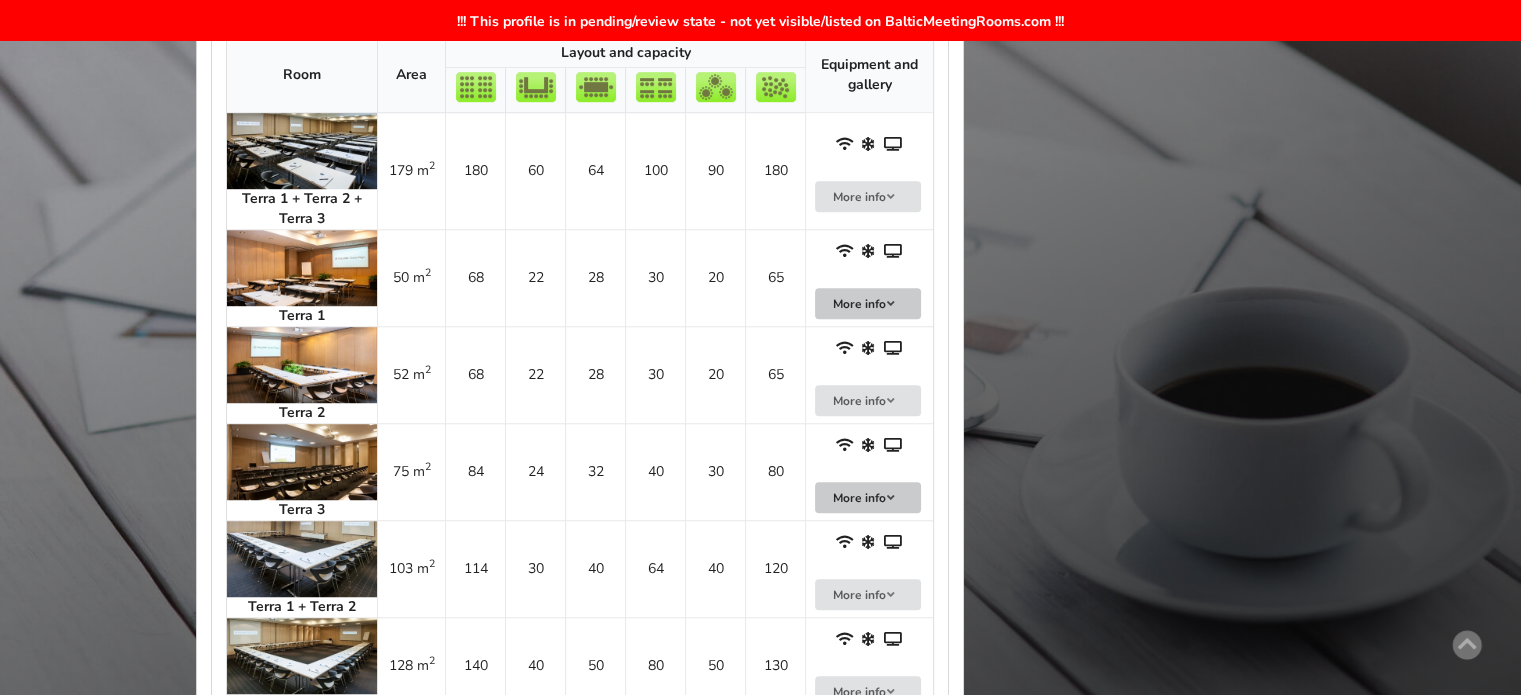 click on "More info" at bounding box center (868, 497) 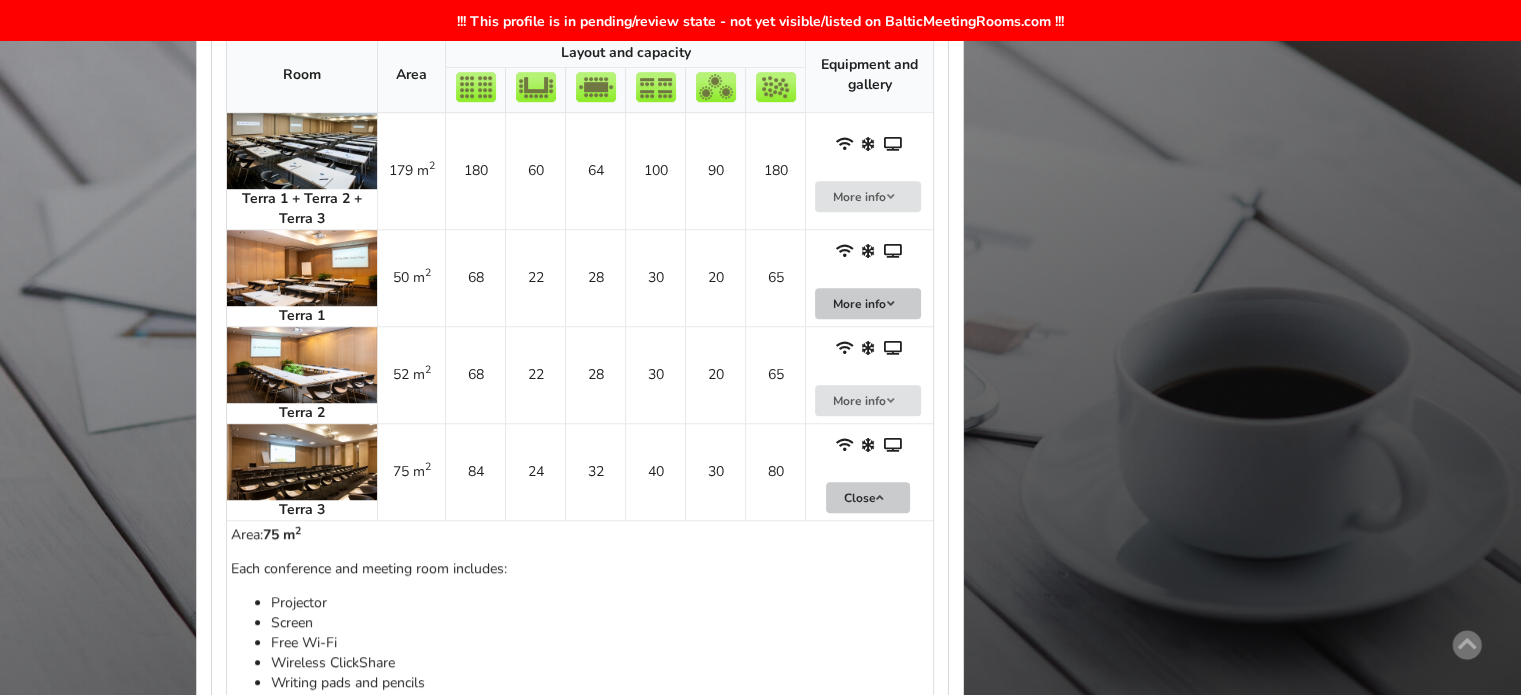 click on "Close" at bounding box center (868, 497) 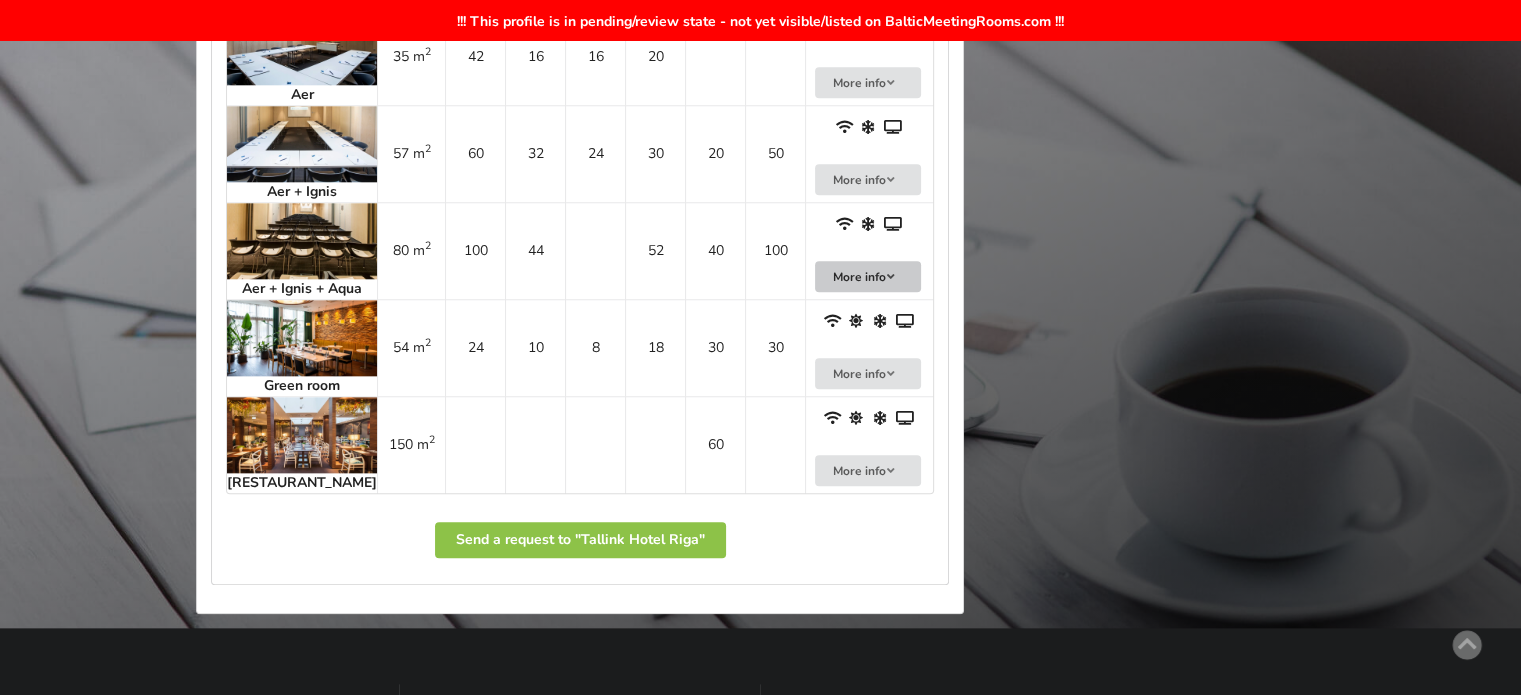 scroll, scrollTop: 2300, scrollLeft: 0, axis: vertical 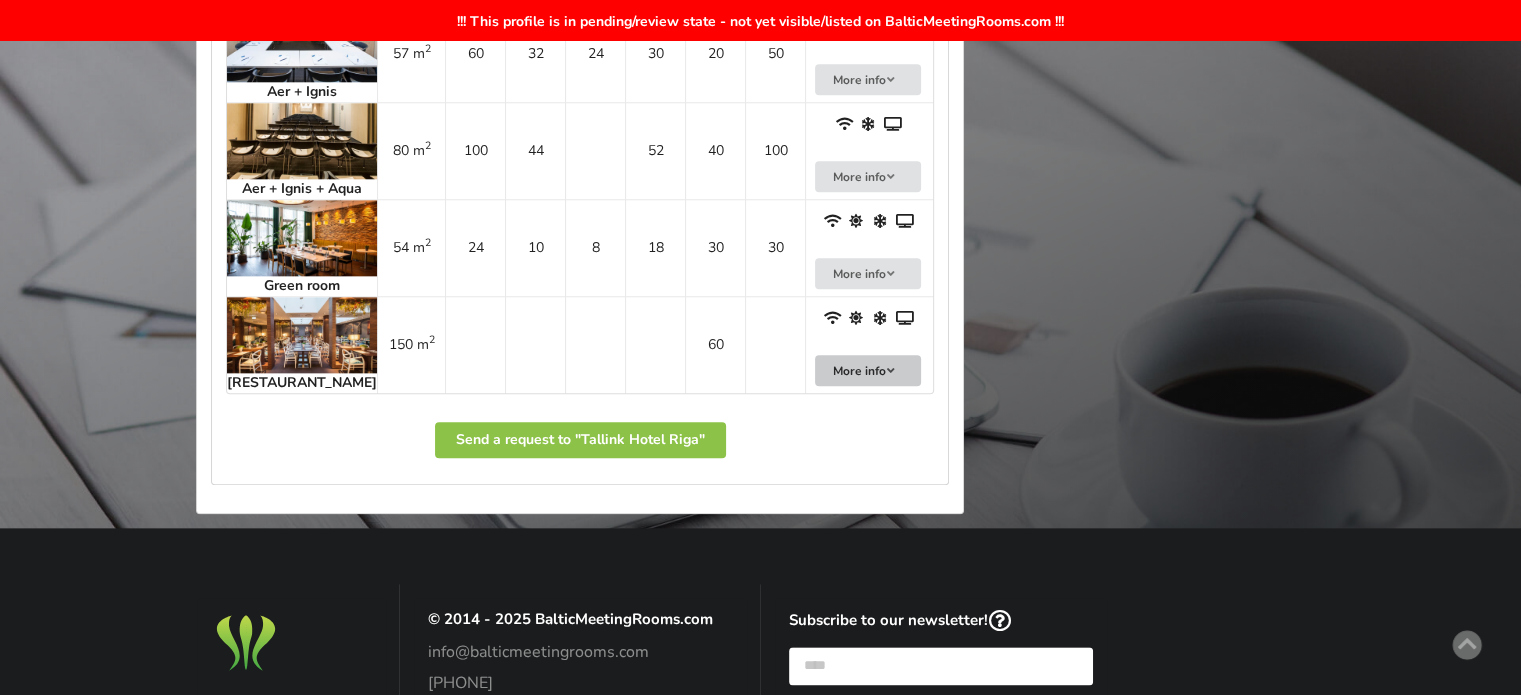 click on "More info" at bounding box center [868, 370] 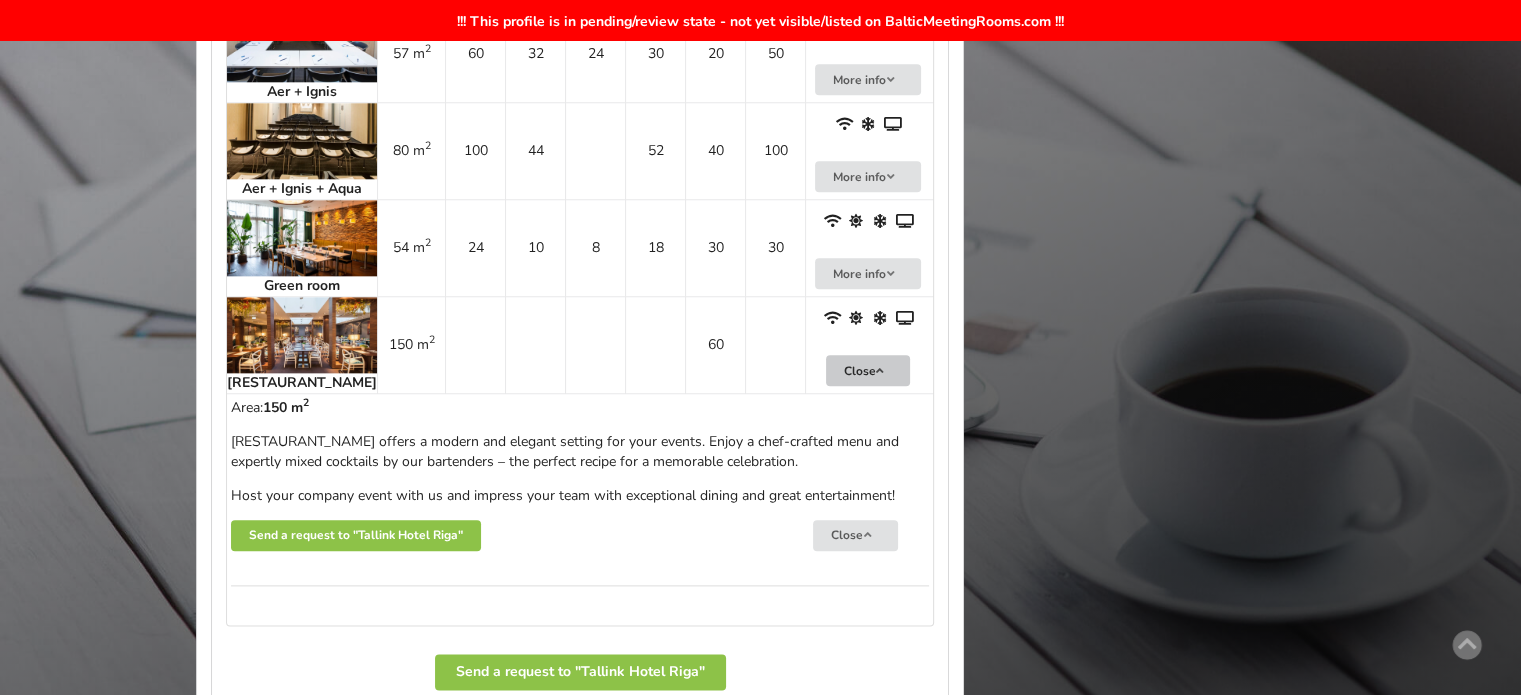 click on "Close" at bounding box center (868, 370) 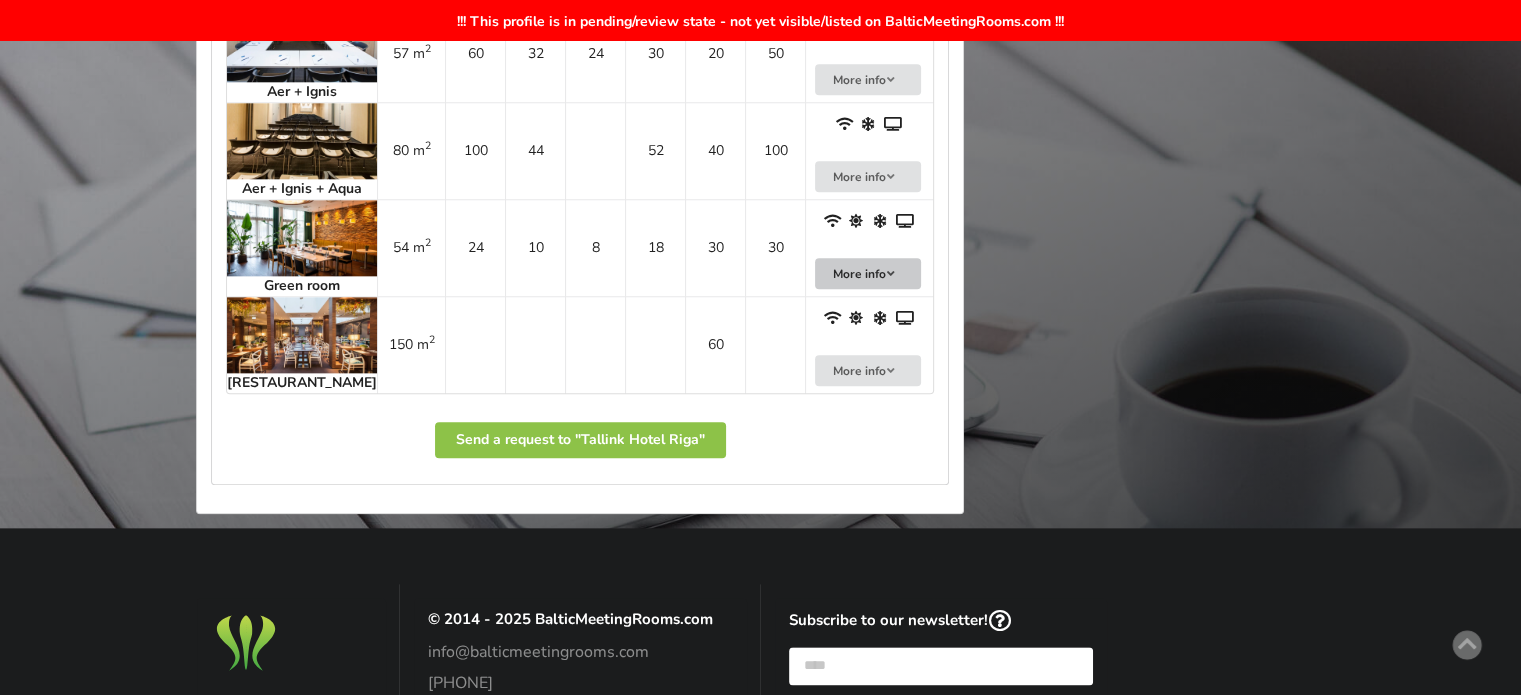 click on "More info" at bounding box center (868, 273) 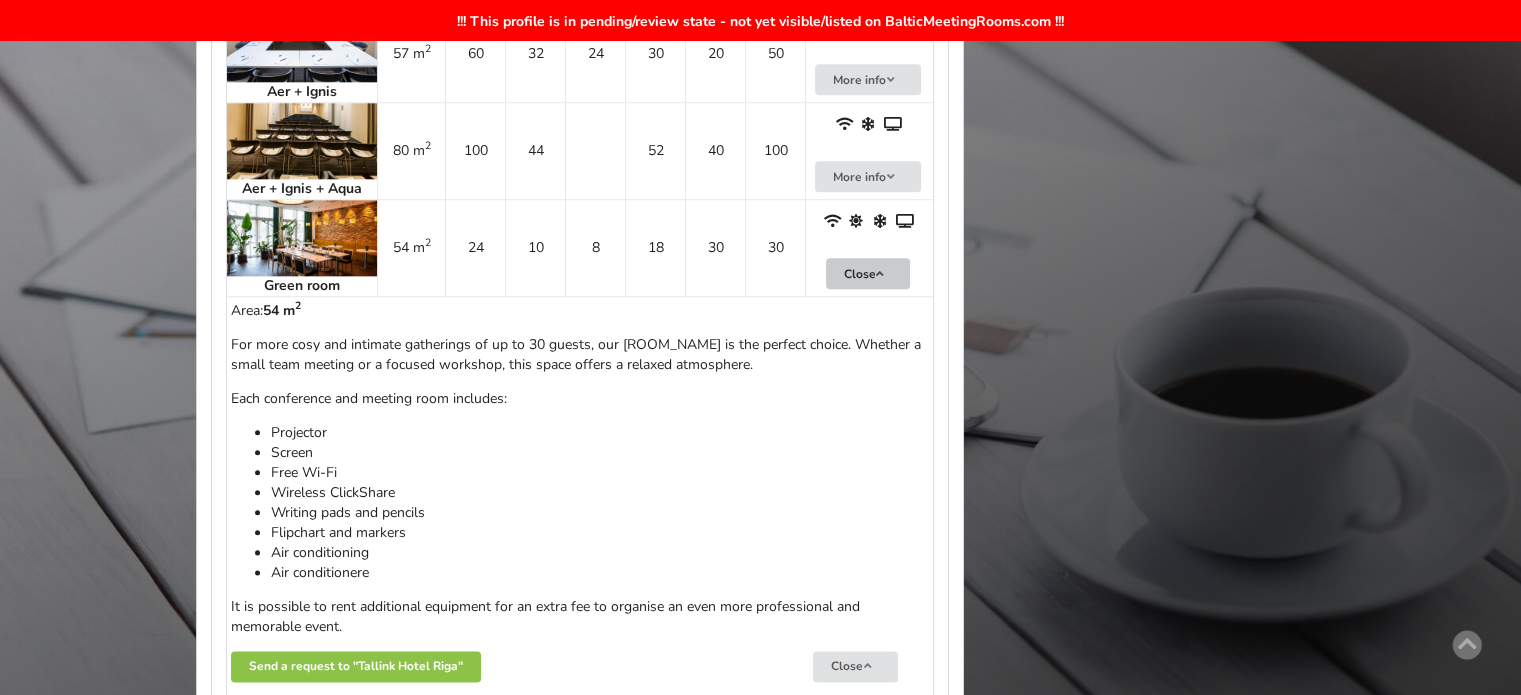 click on "Close" at bounding box center [868, 273] 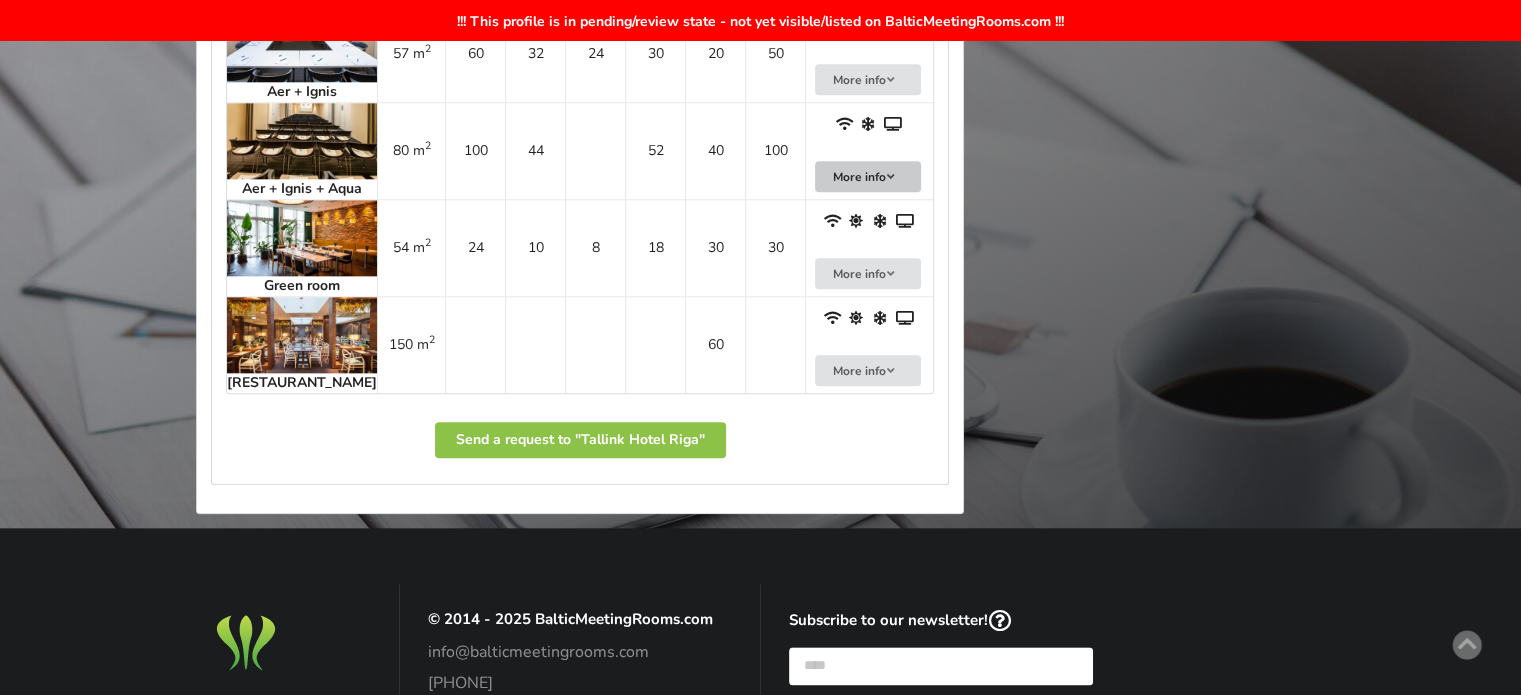 click on "More info" at bounding box center [868, 176] 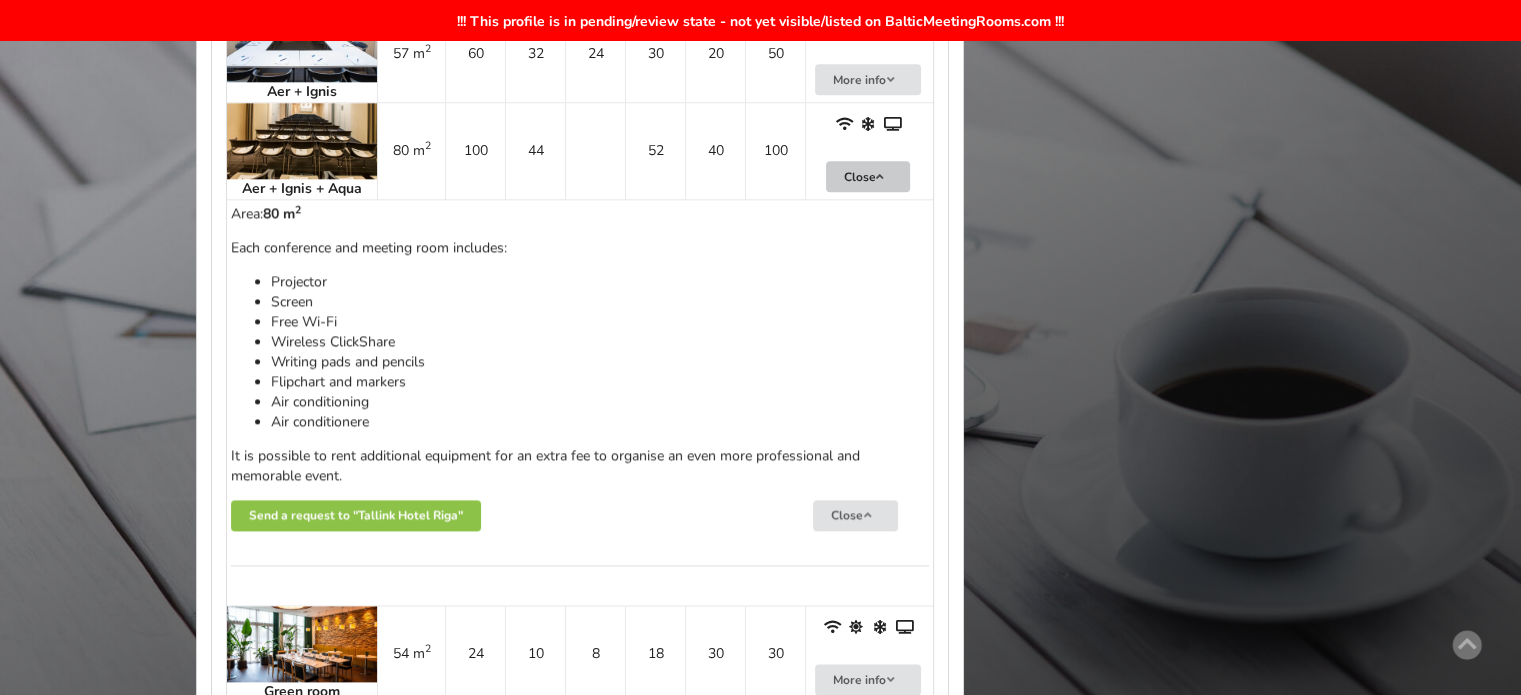 click on "Close" at bounding box center (868, 176) 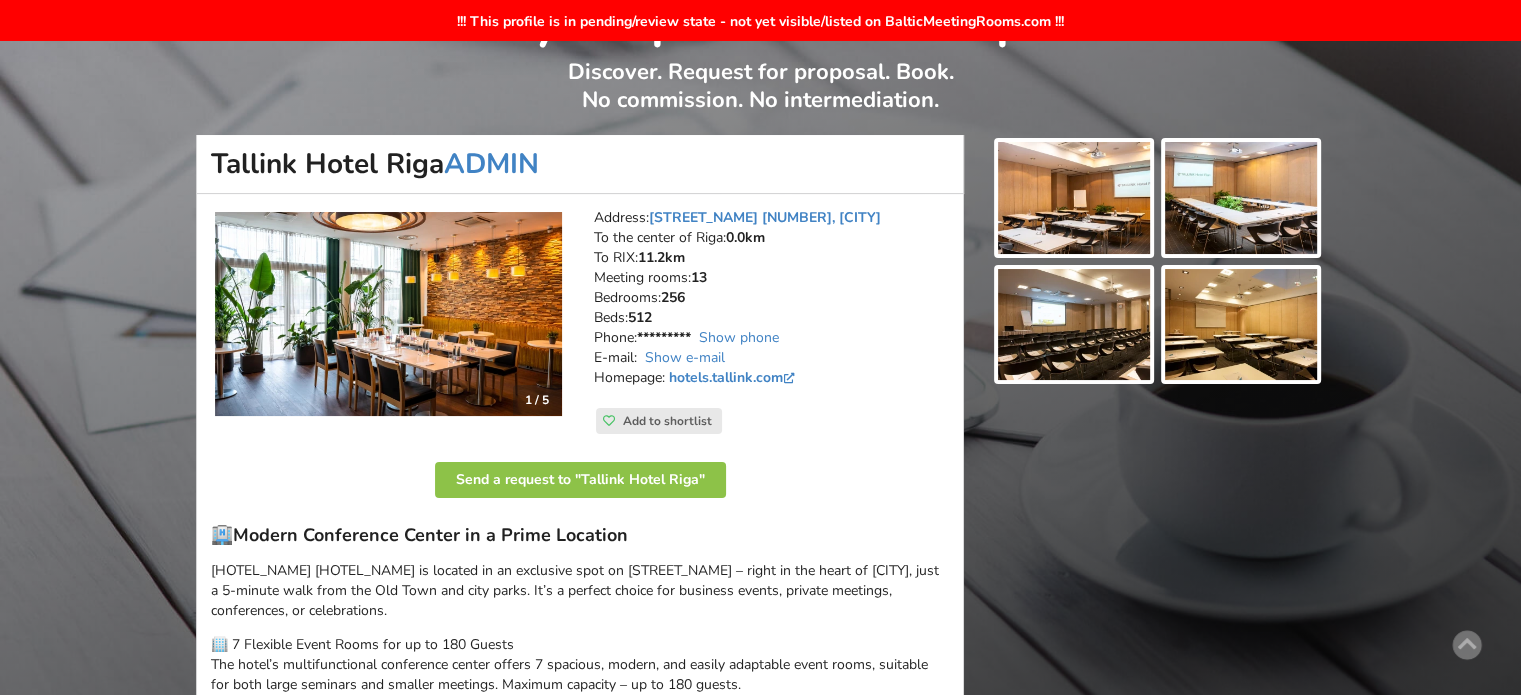 scroll, scrollTop: 0, scrollLeft: 0, axis: both 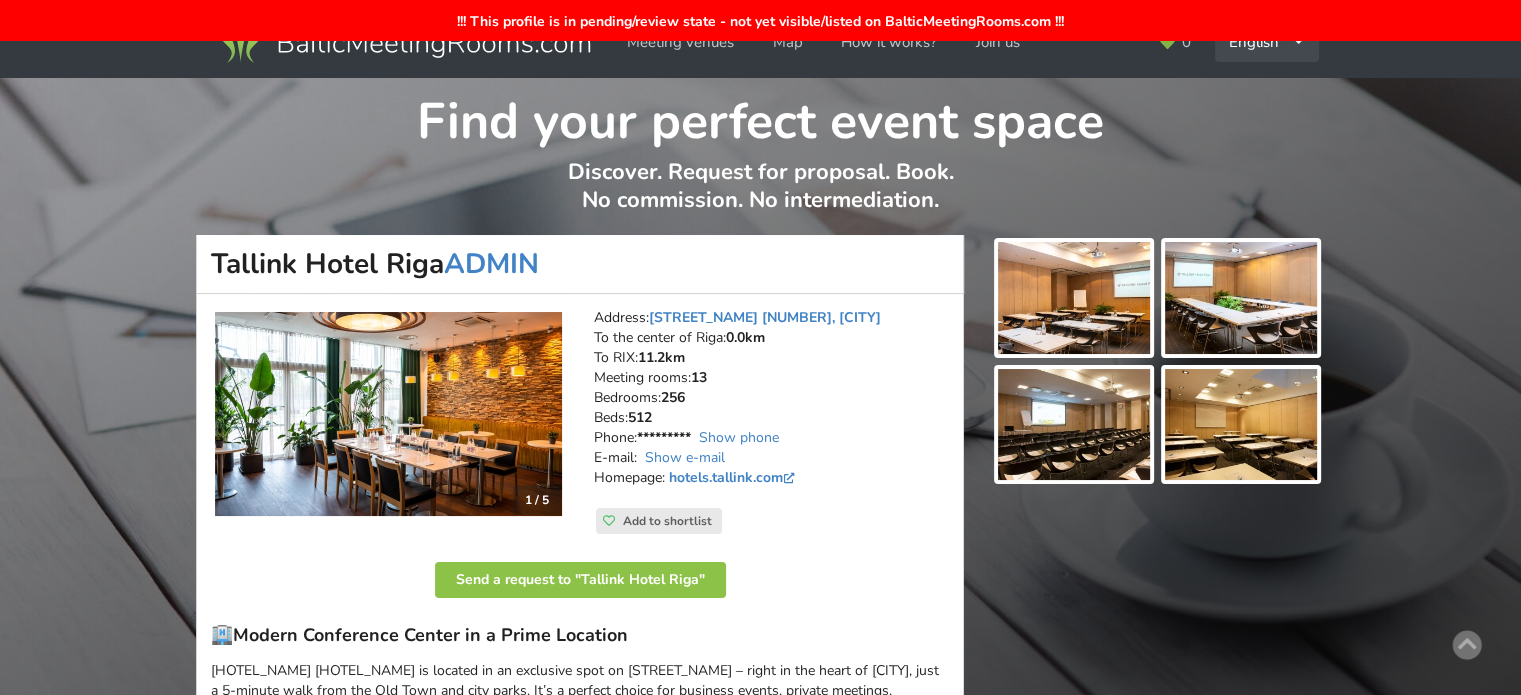click on "English
Русский
Latviešu" at bounding box center (1267, 42) 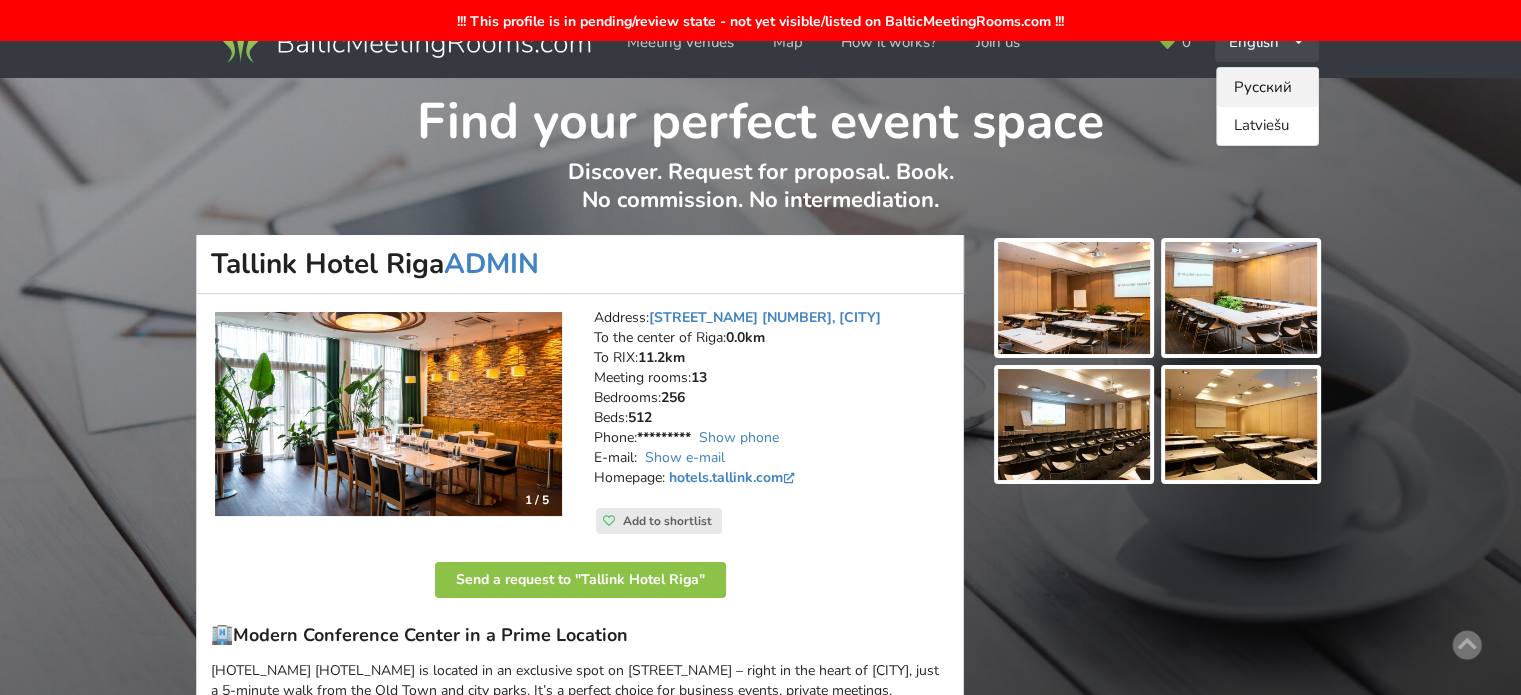 click on "Русский" at bounding box center (1267, 87) 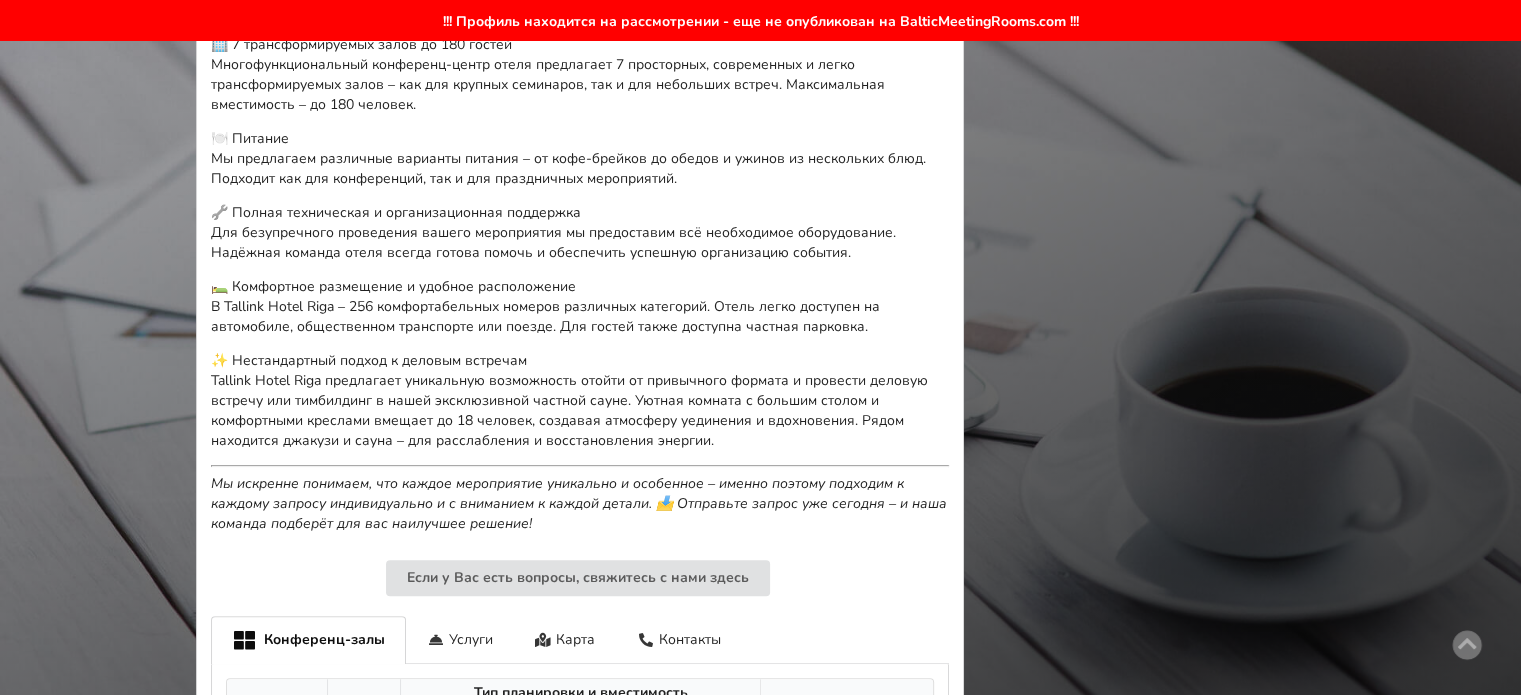 scroll, scrollTop: 1200, scrollLeft: 0, axis: vertical 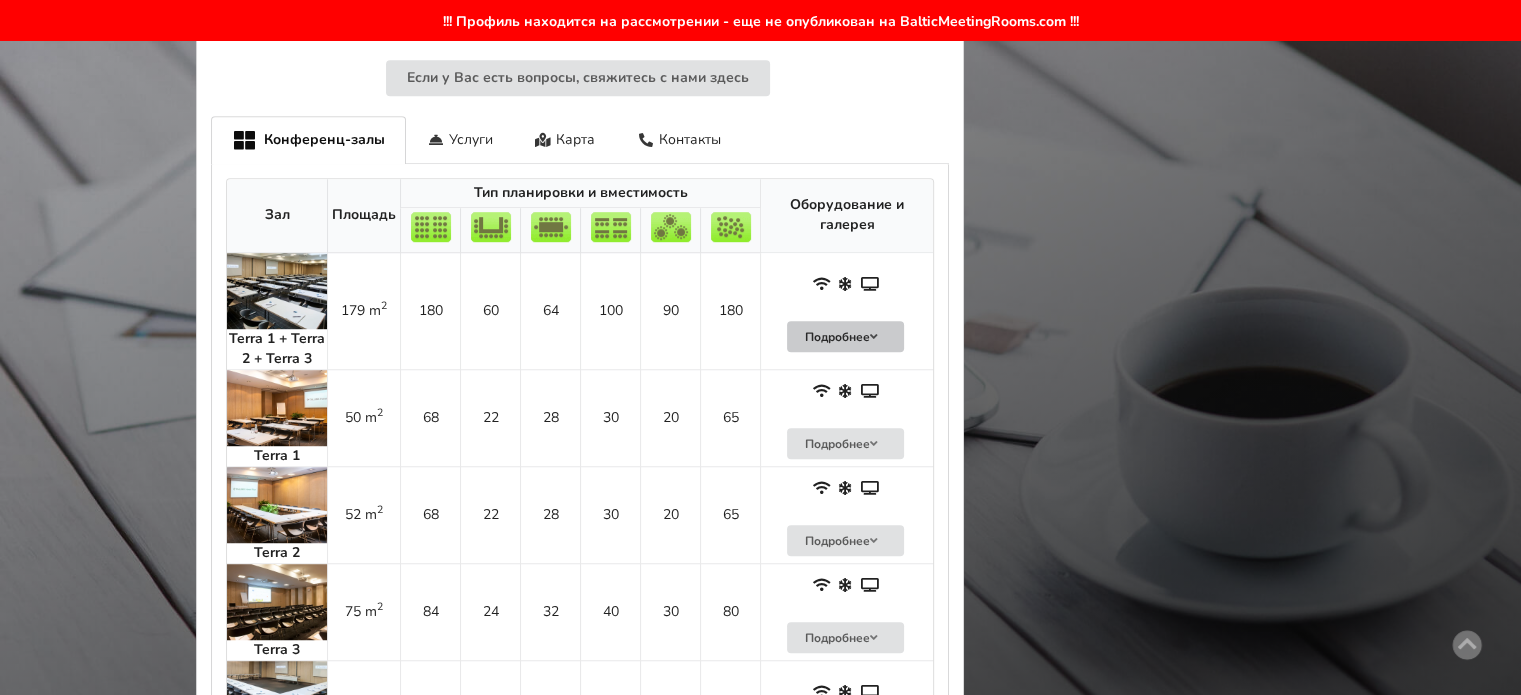 click on "Подробнее" at bounding box center (846, 336) 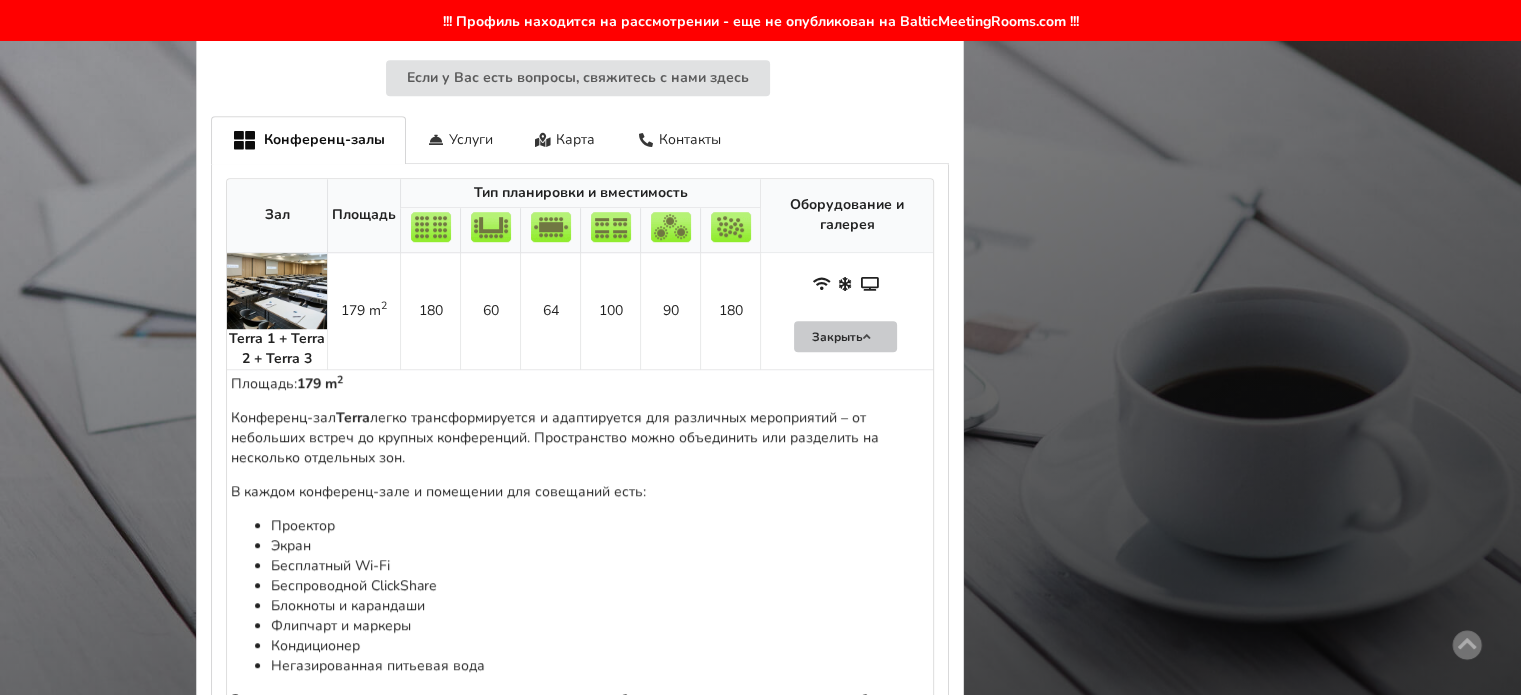 click on "Закрыть" at bounding box center (846, 336) 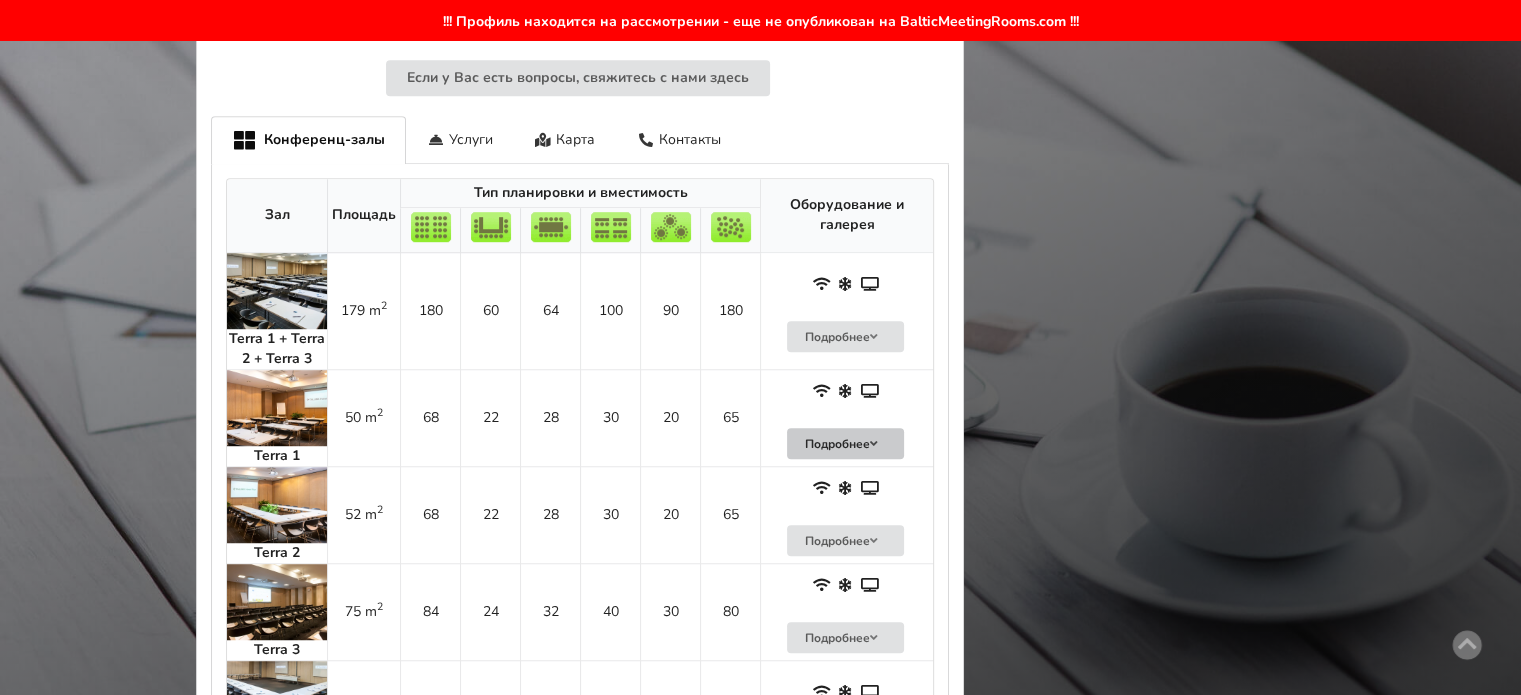 click at bounding box center [874, 444] 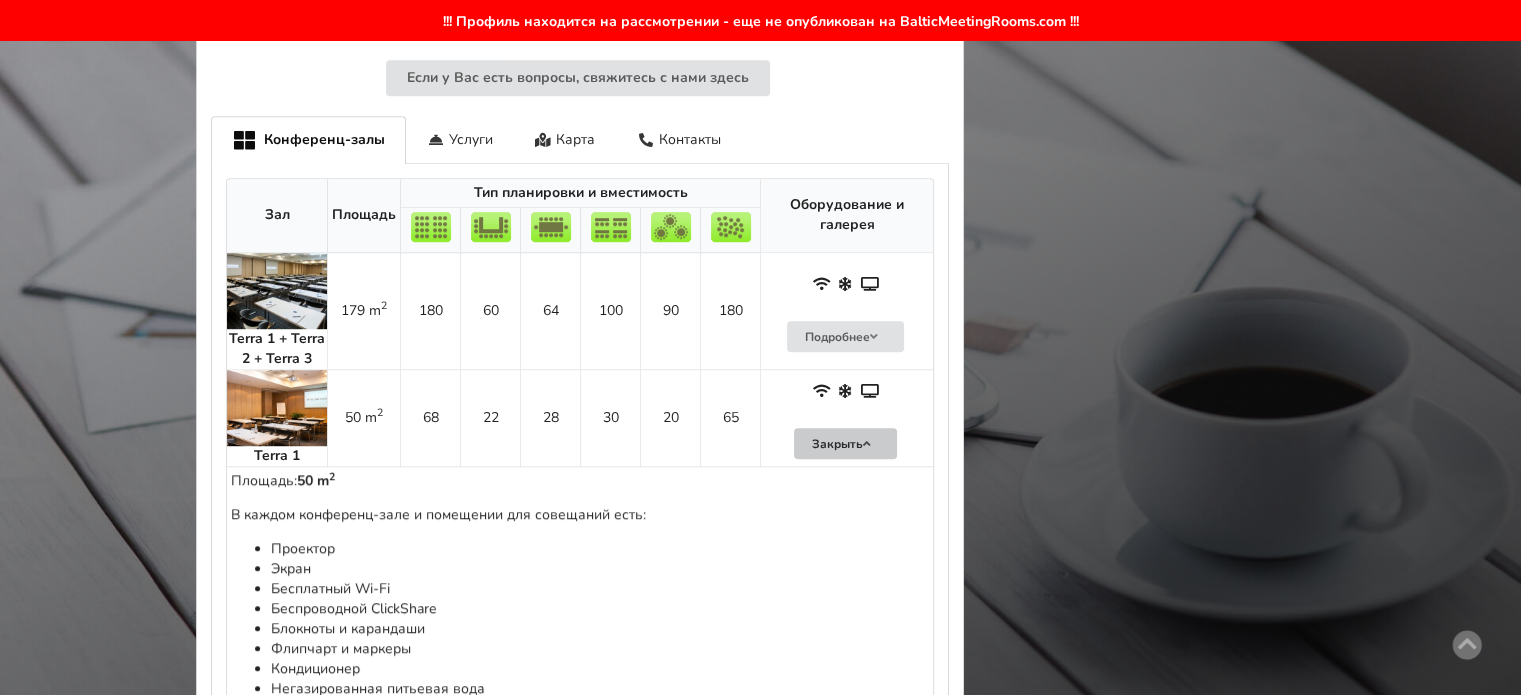 click on "Закрыть" at bounding box center [846, 443] 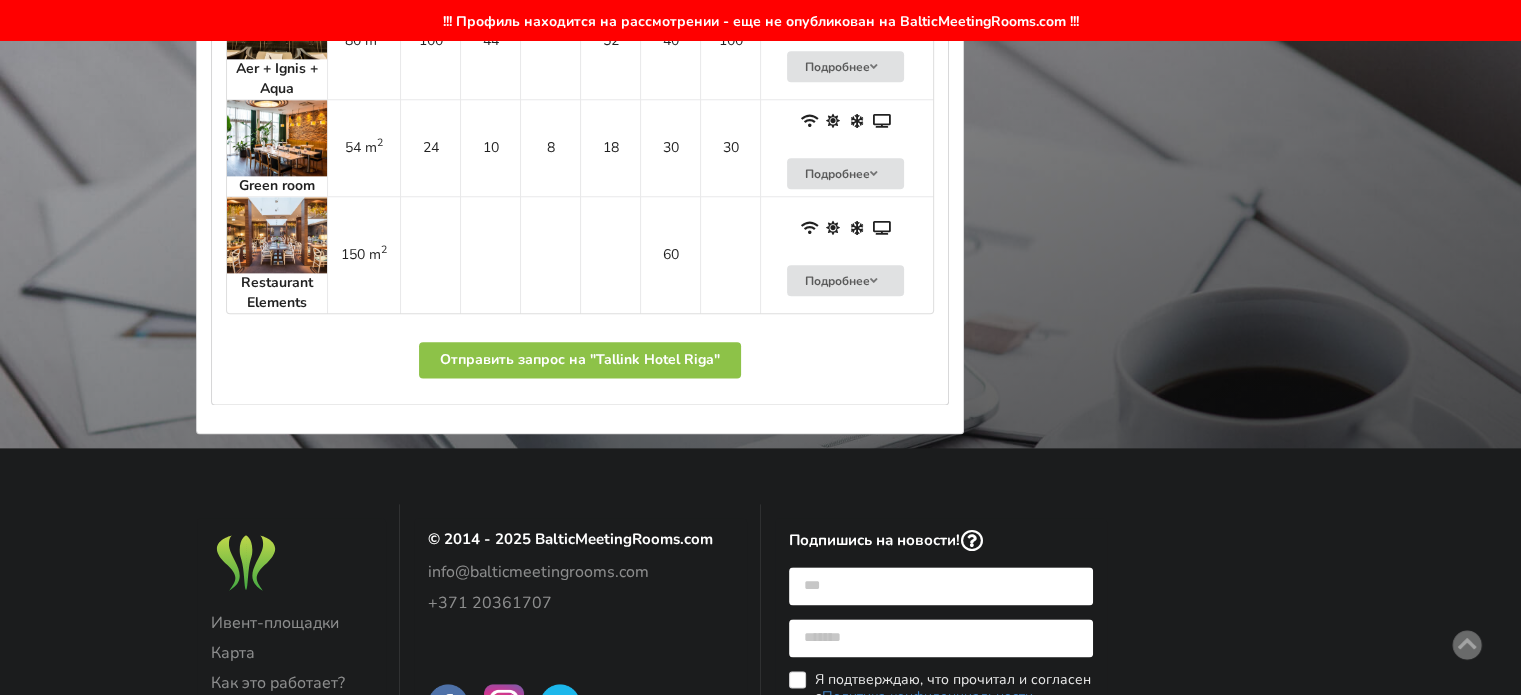 scroll, scrollTop: 2600, scrollLeft: 0, axis: vertical 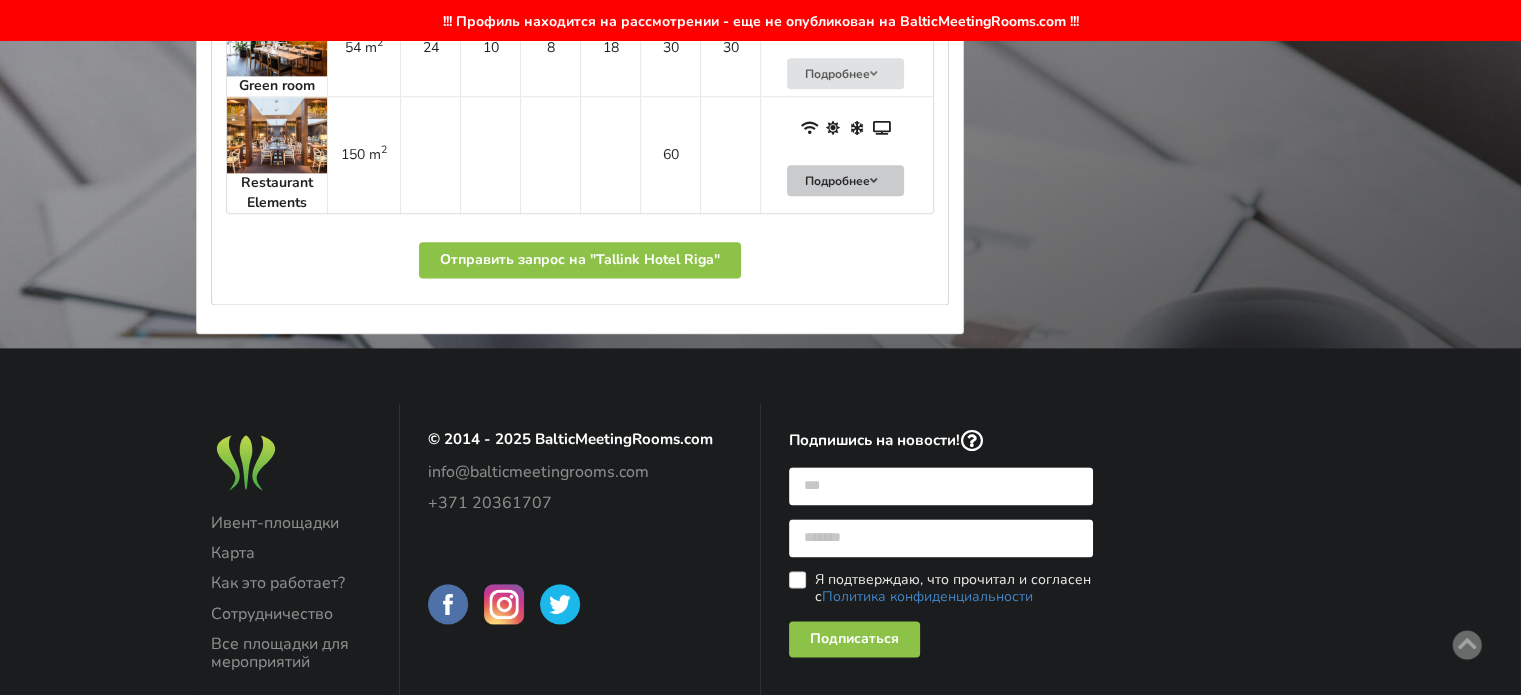 click on "Подробнее" at bounding box center [846, 180] 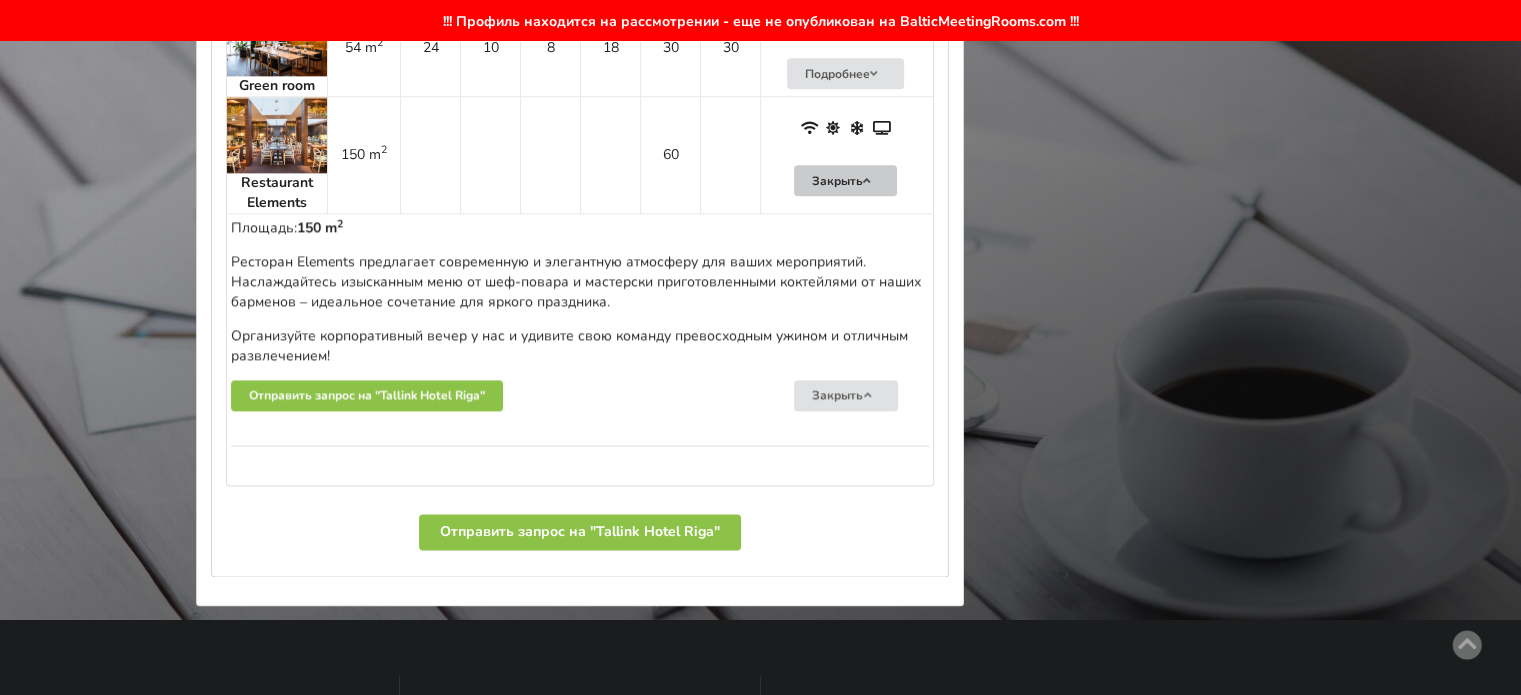 click on "Закрыть" at bounding box center [846, 180] 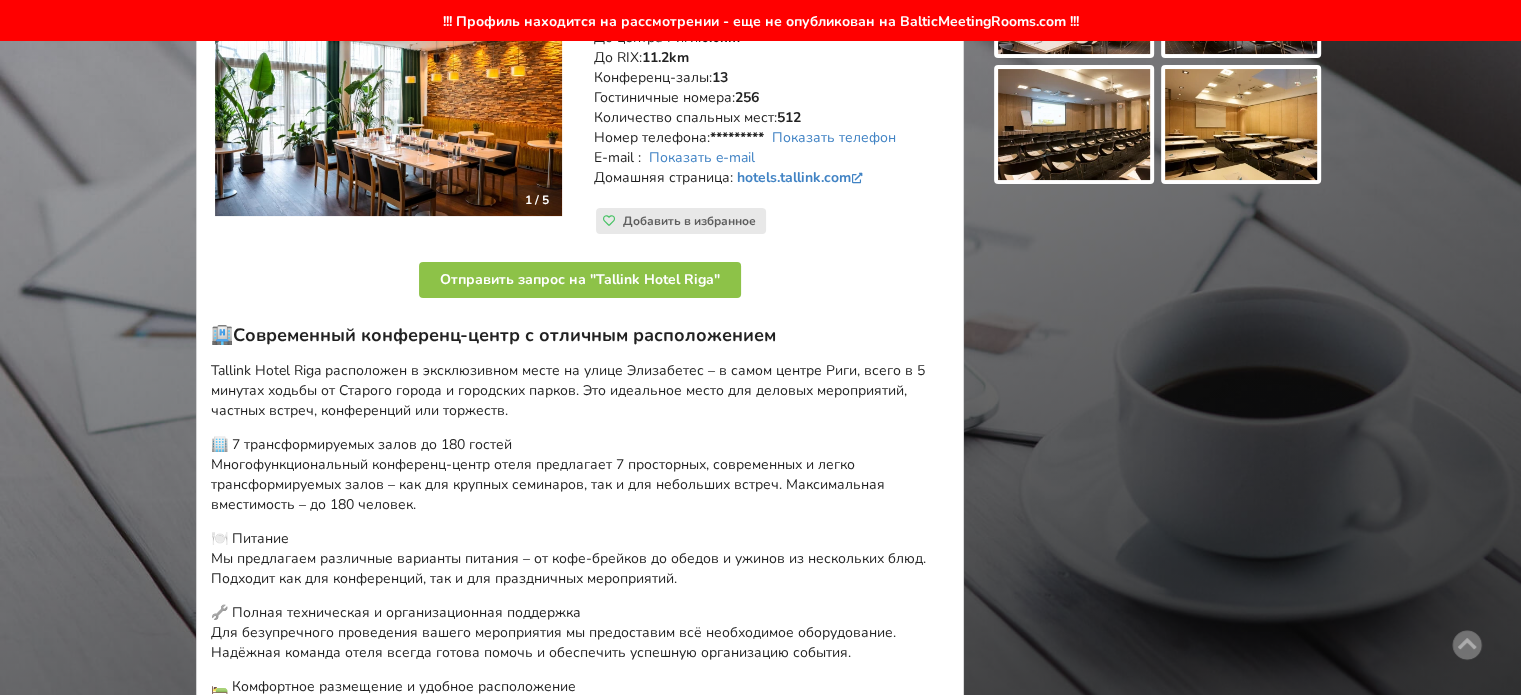 scroll, scrollTop: 0, scrollLeft: 0, axis: both 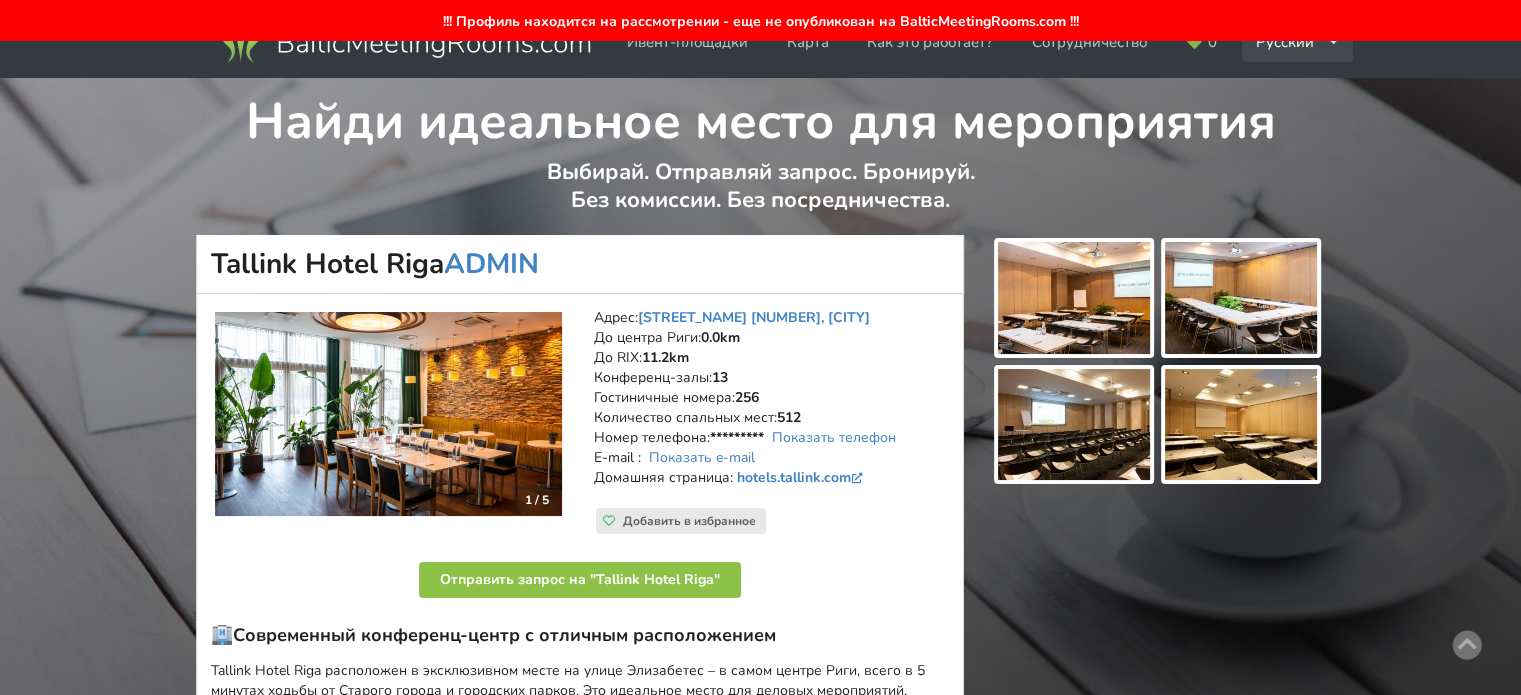 click on "Русский
English
Latviešu" at bounding box center (1298, 42) 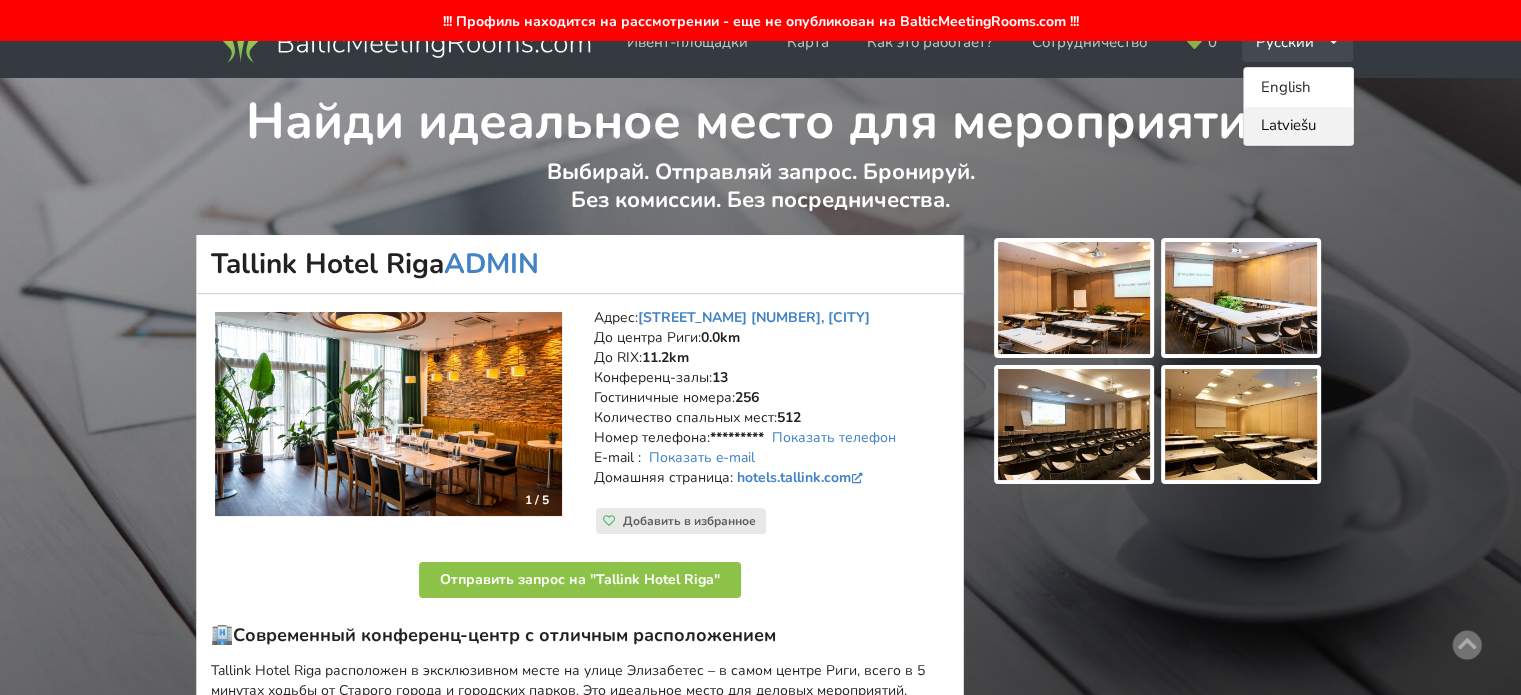 click on "Latviešu" at bounding box center (1298, 126) 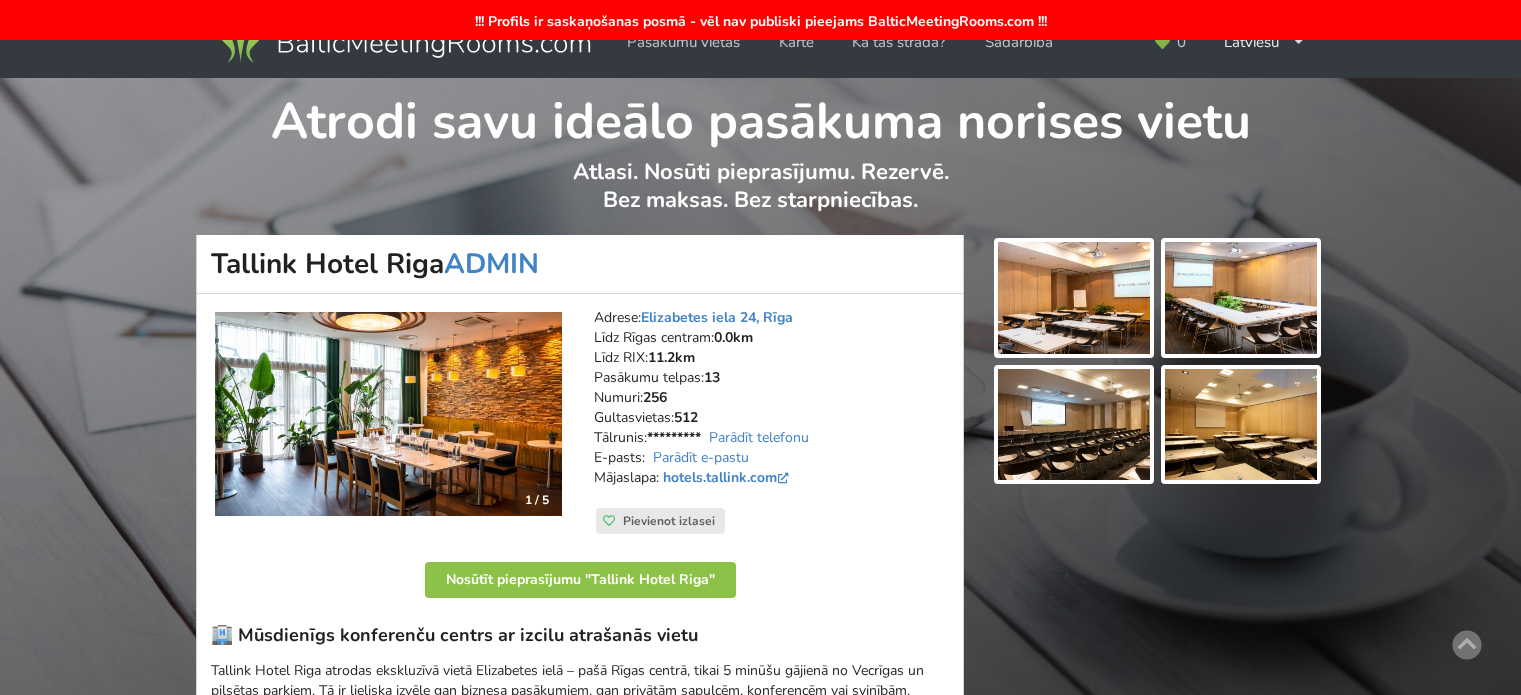 scroll, scrollTop: 0, scrollLeft: 0, axis: both 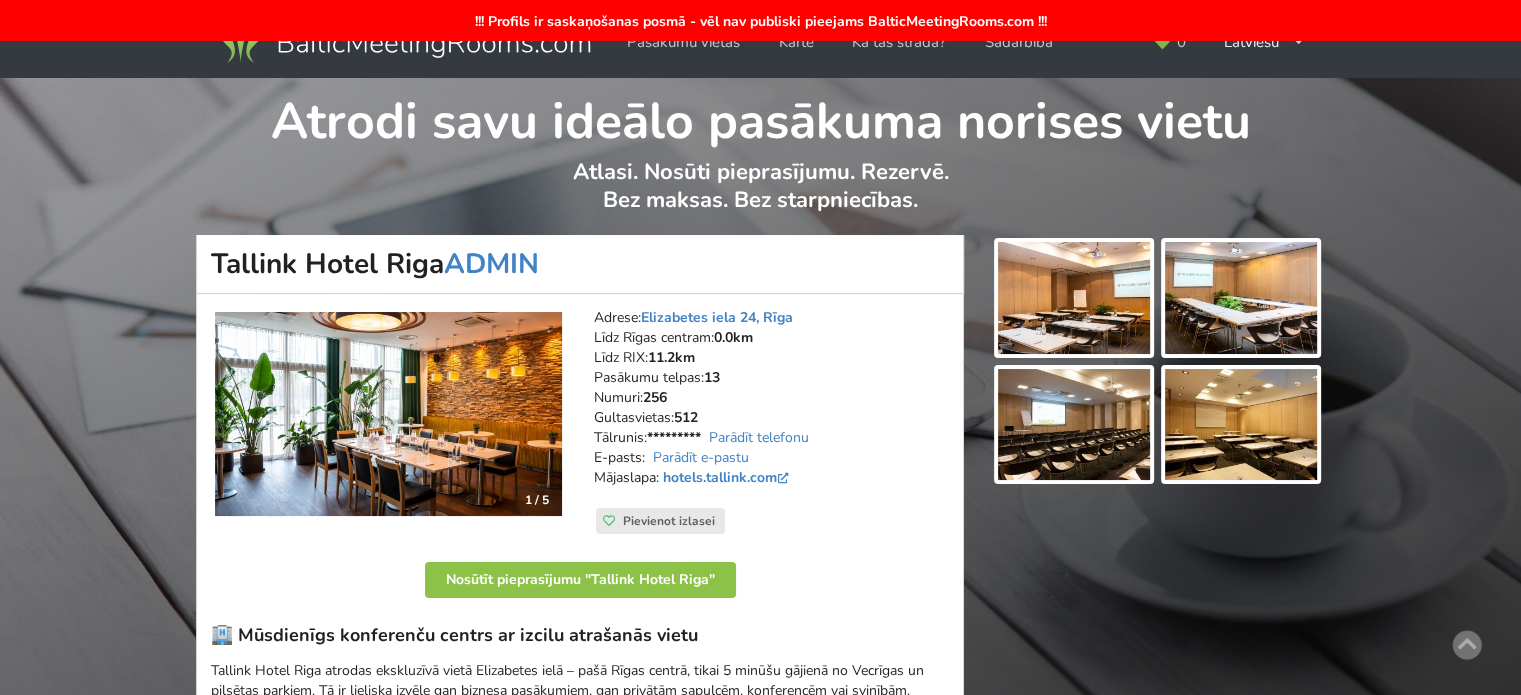 click at bounding box center (1074, 298) 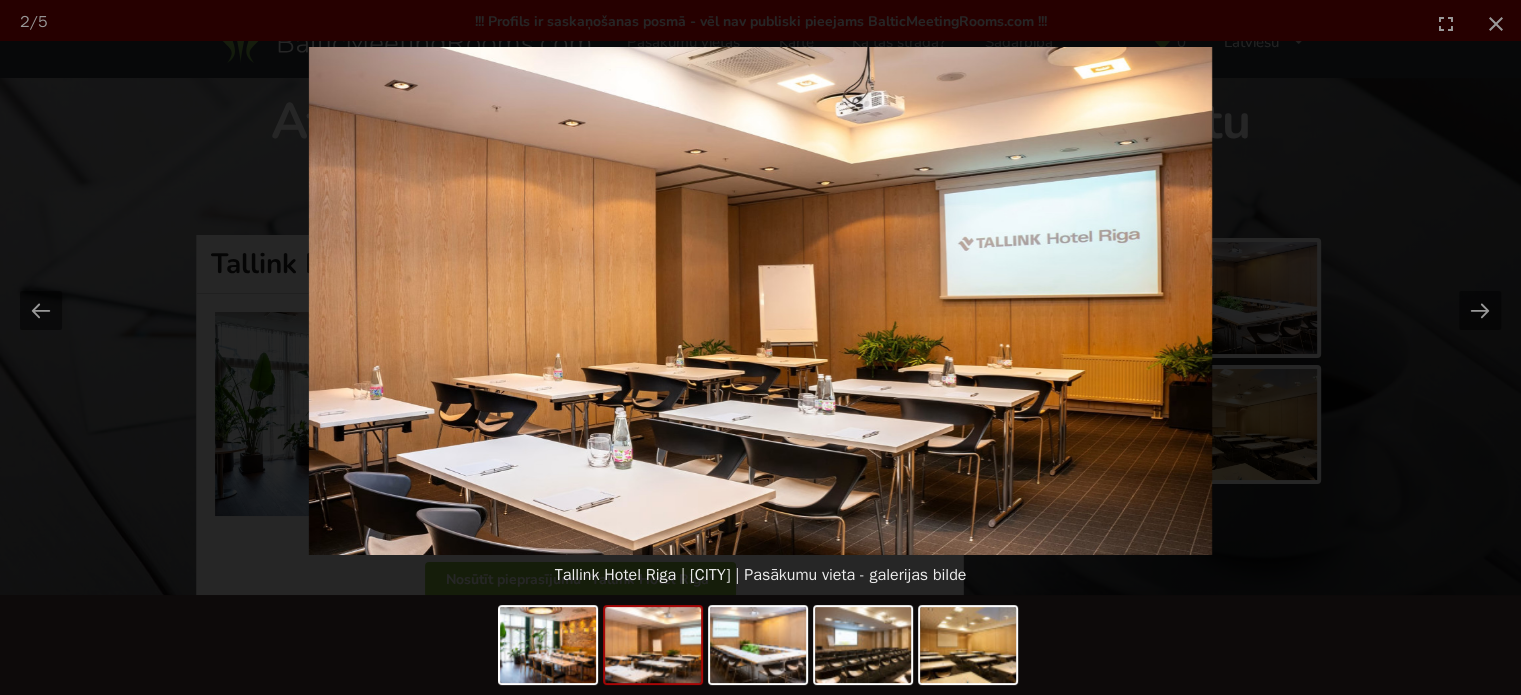 click at bounding box center [760, 301] 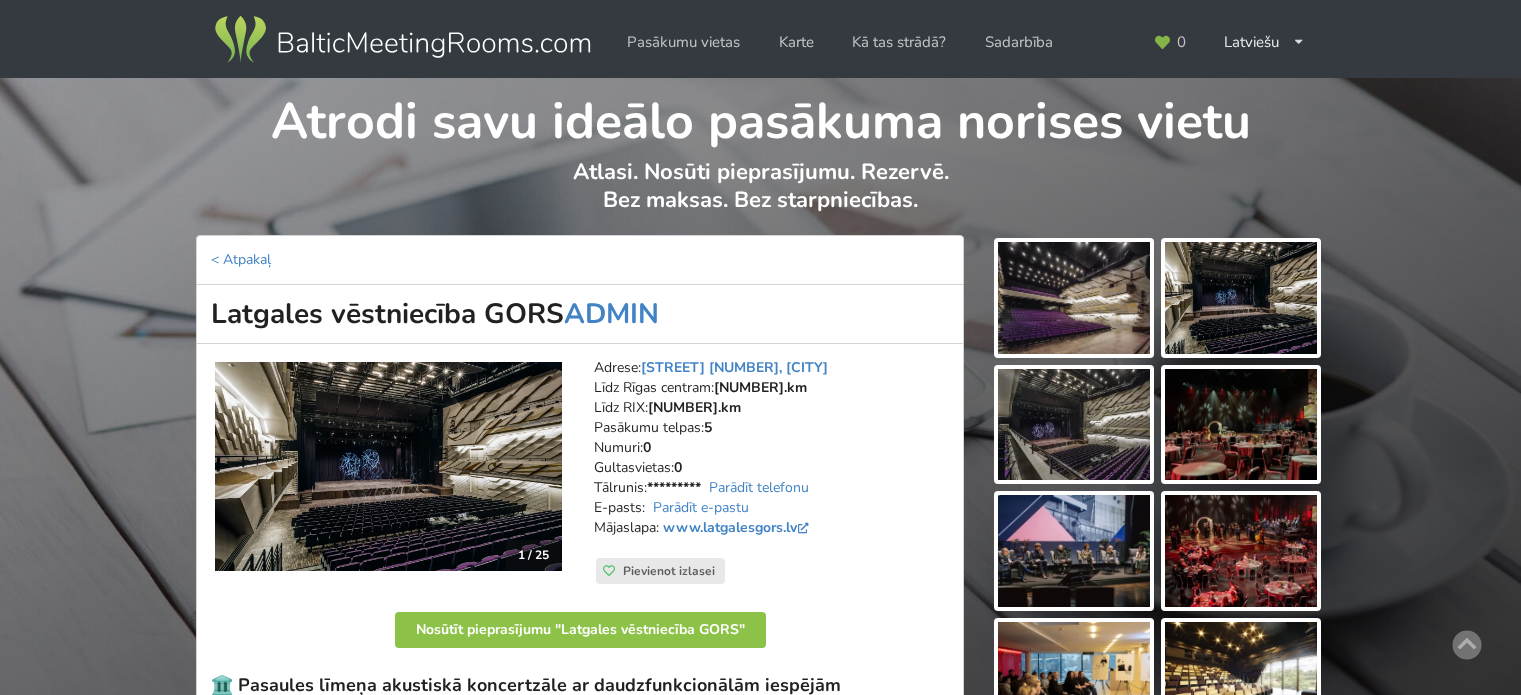 scroll, scrollTop: 500, scrollLeft: 0, axis: vertical 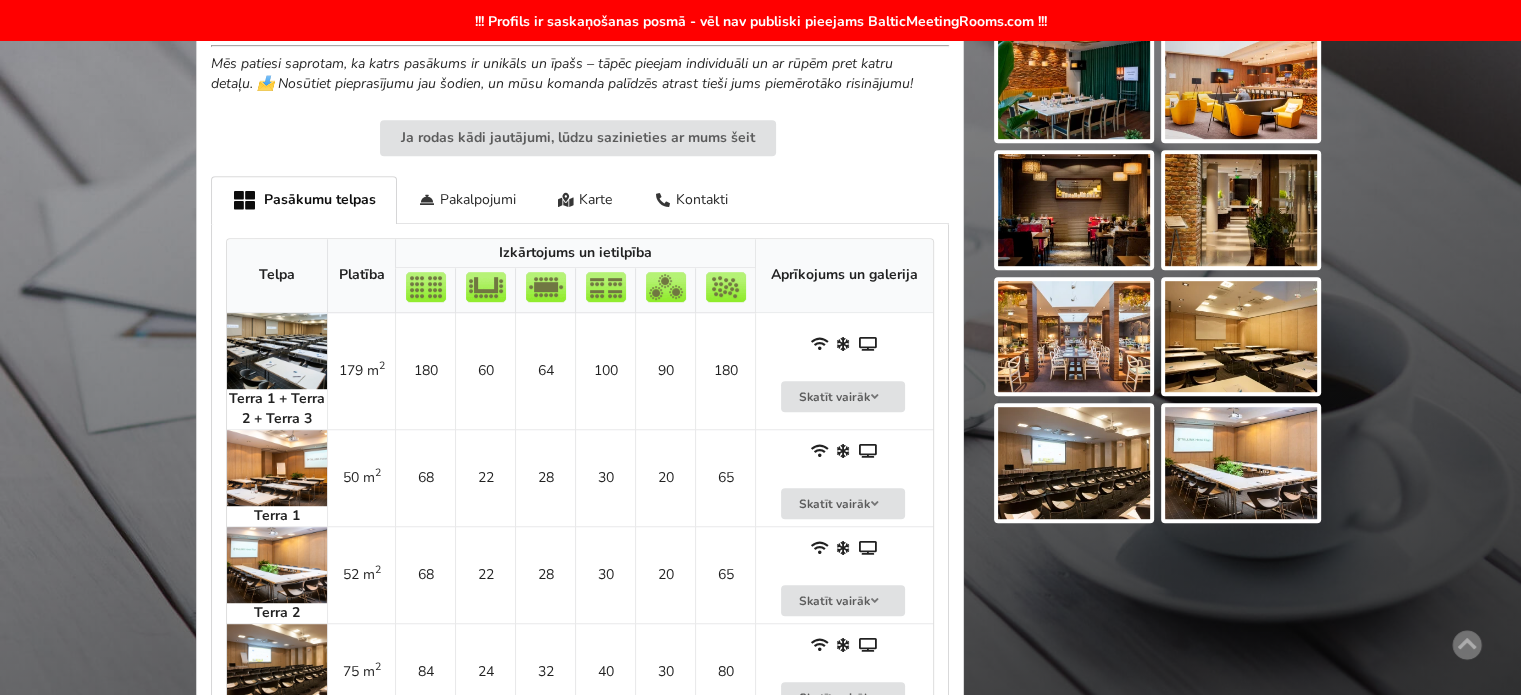 click at bounding box center [277, 351] 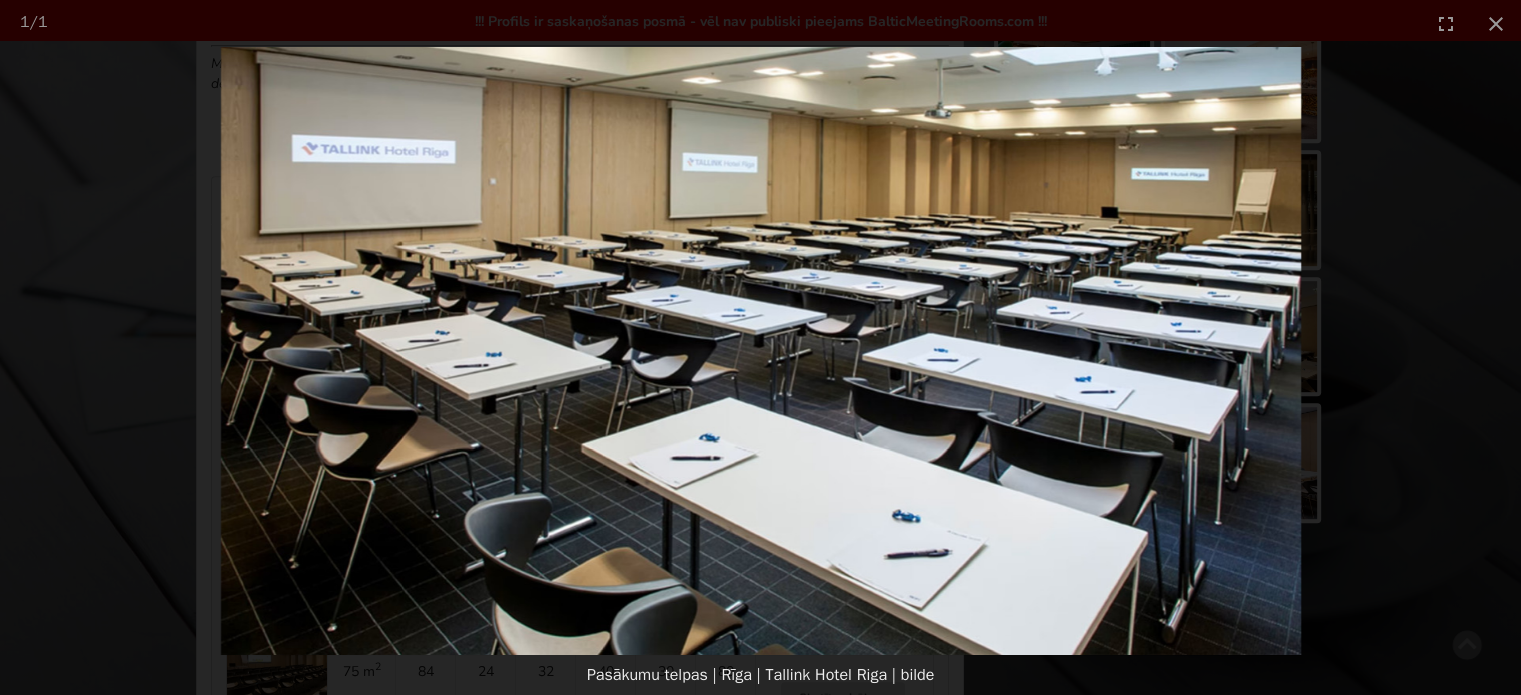 click at bounding box center (760, 351) 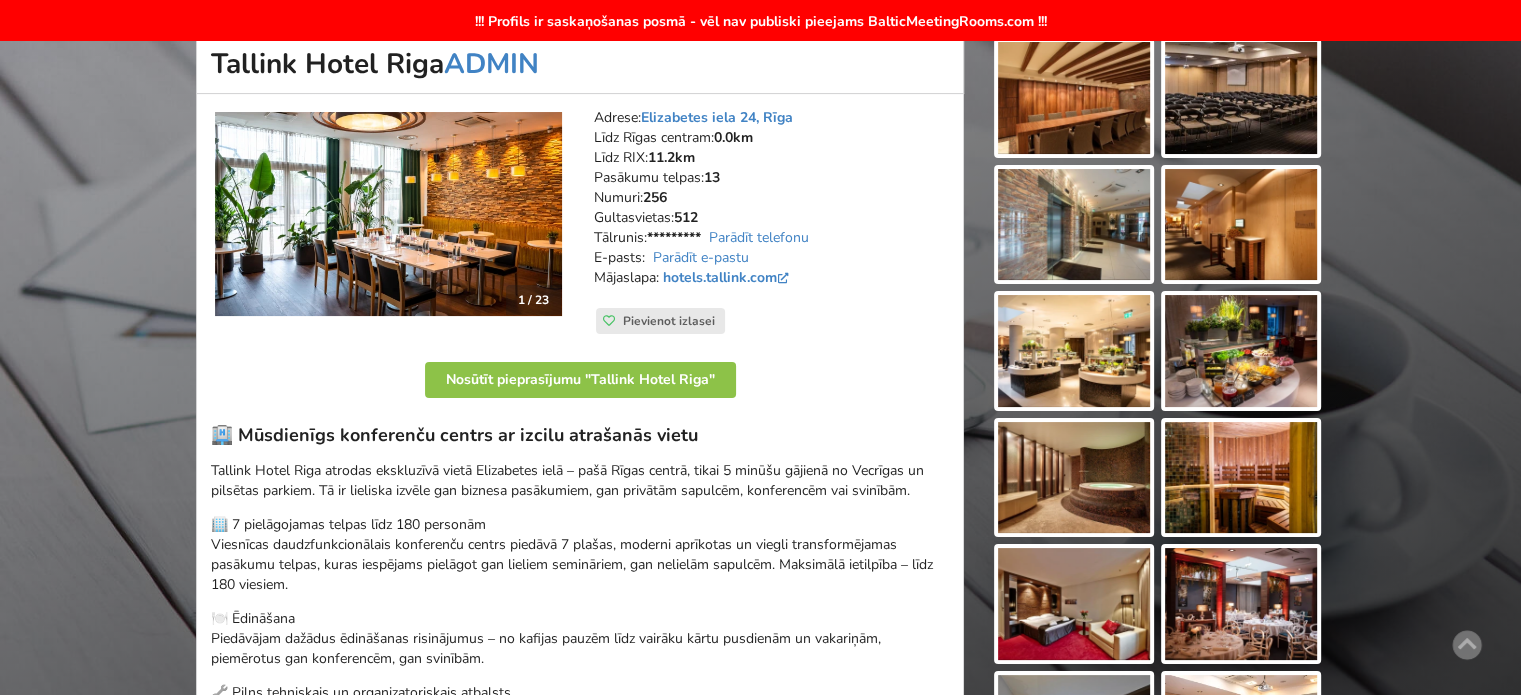 scroll, scrollTop: 100, scrollLeft: 0, axis: vertical 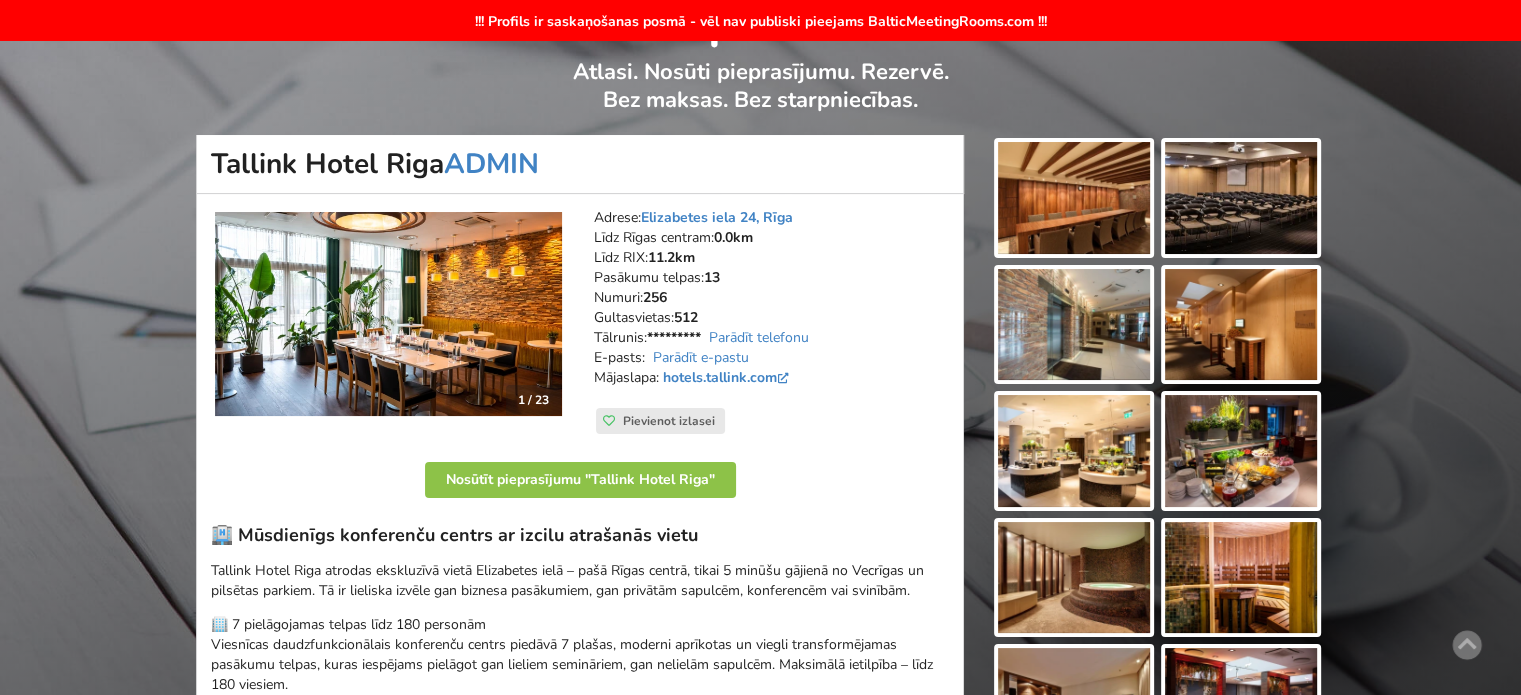 click at bounding box center (1074, 198) 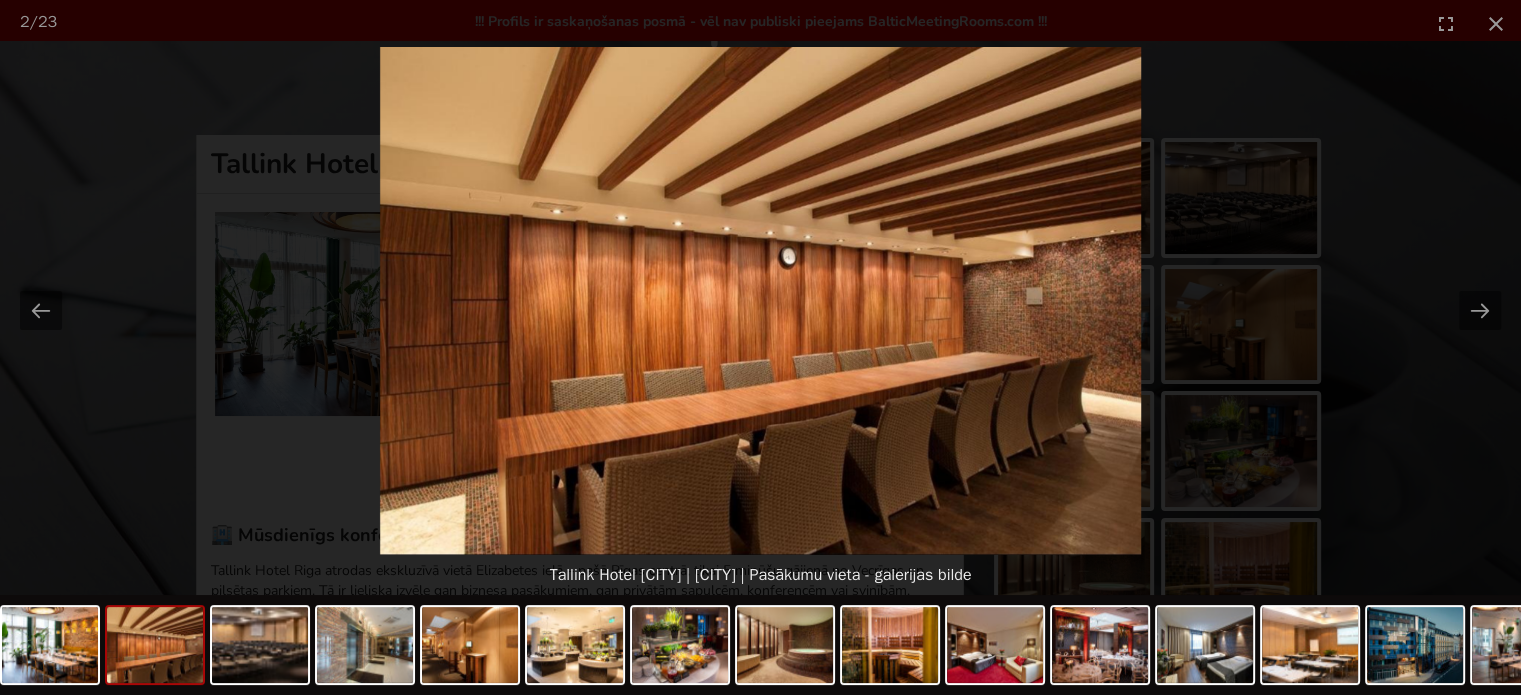 scroll, scrollTop: 0, scrollLeft: 0, axis: both 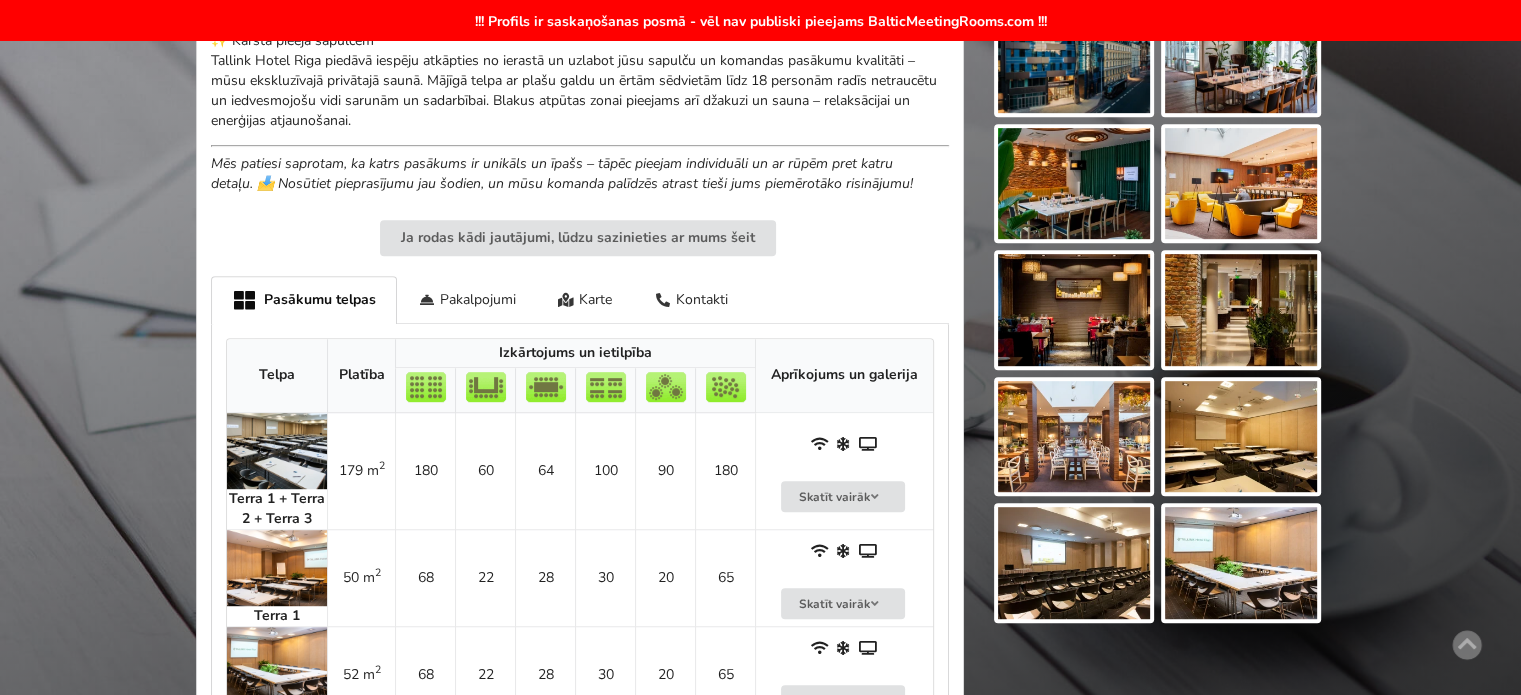 click at bounding box center (1074, 563) 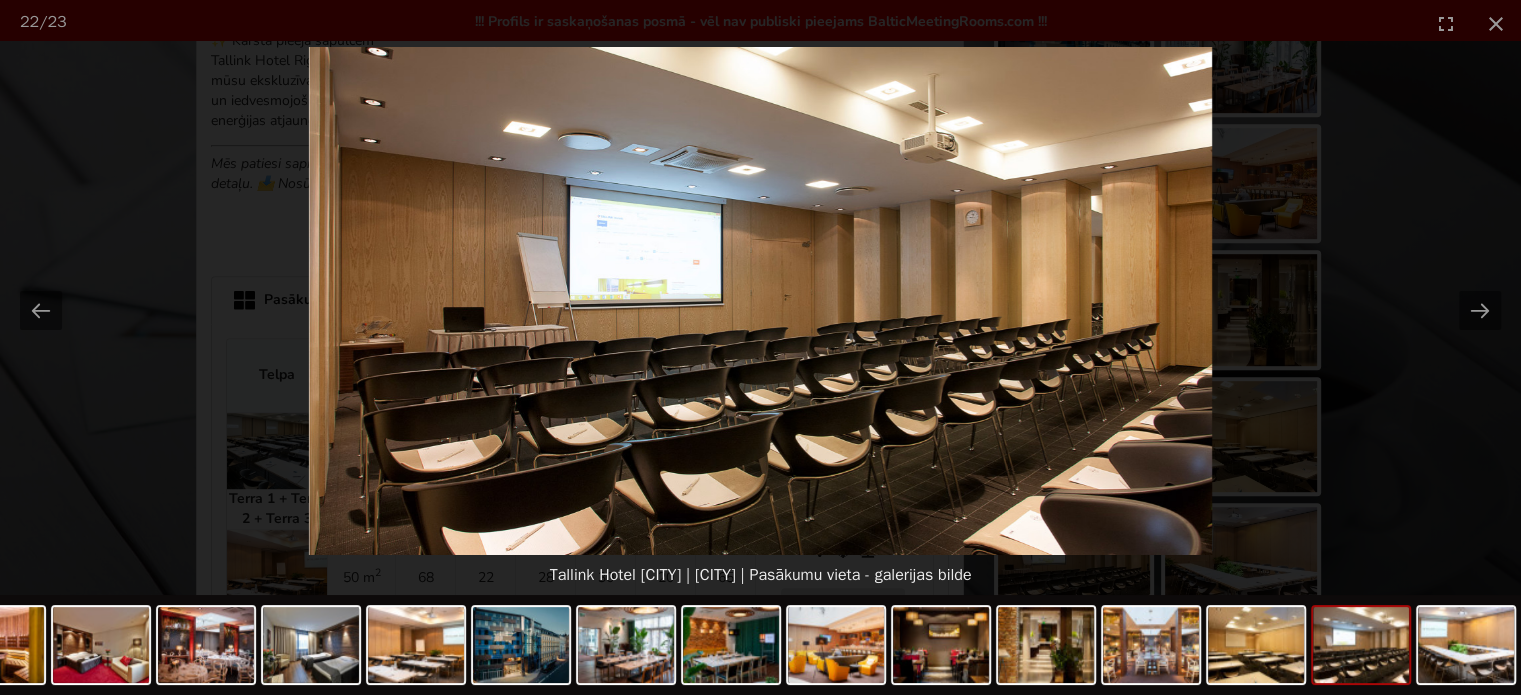 click at bounding box center [760, 301] 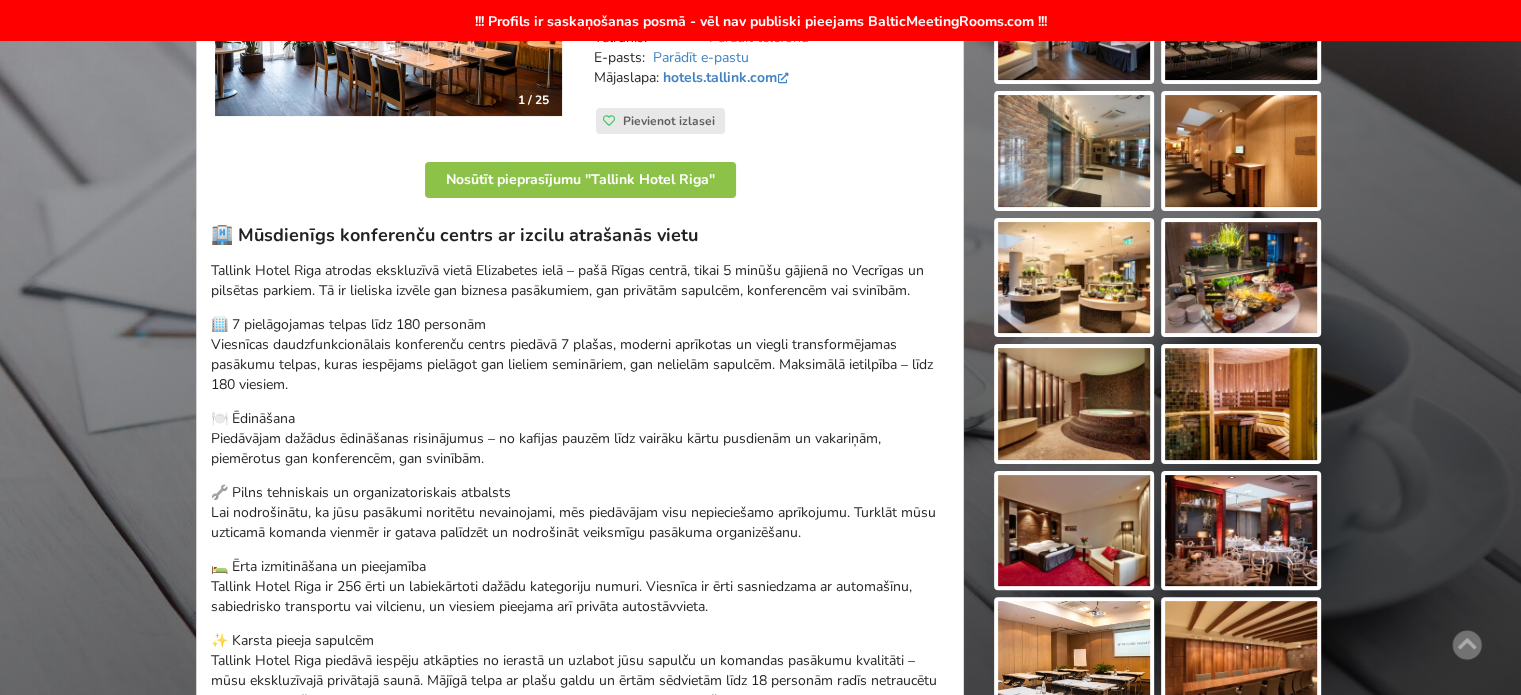 scroll, scrollTop: 0, scrollLeft: 0, axis: both 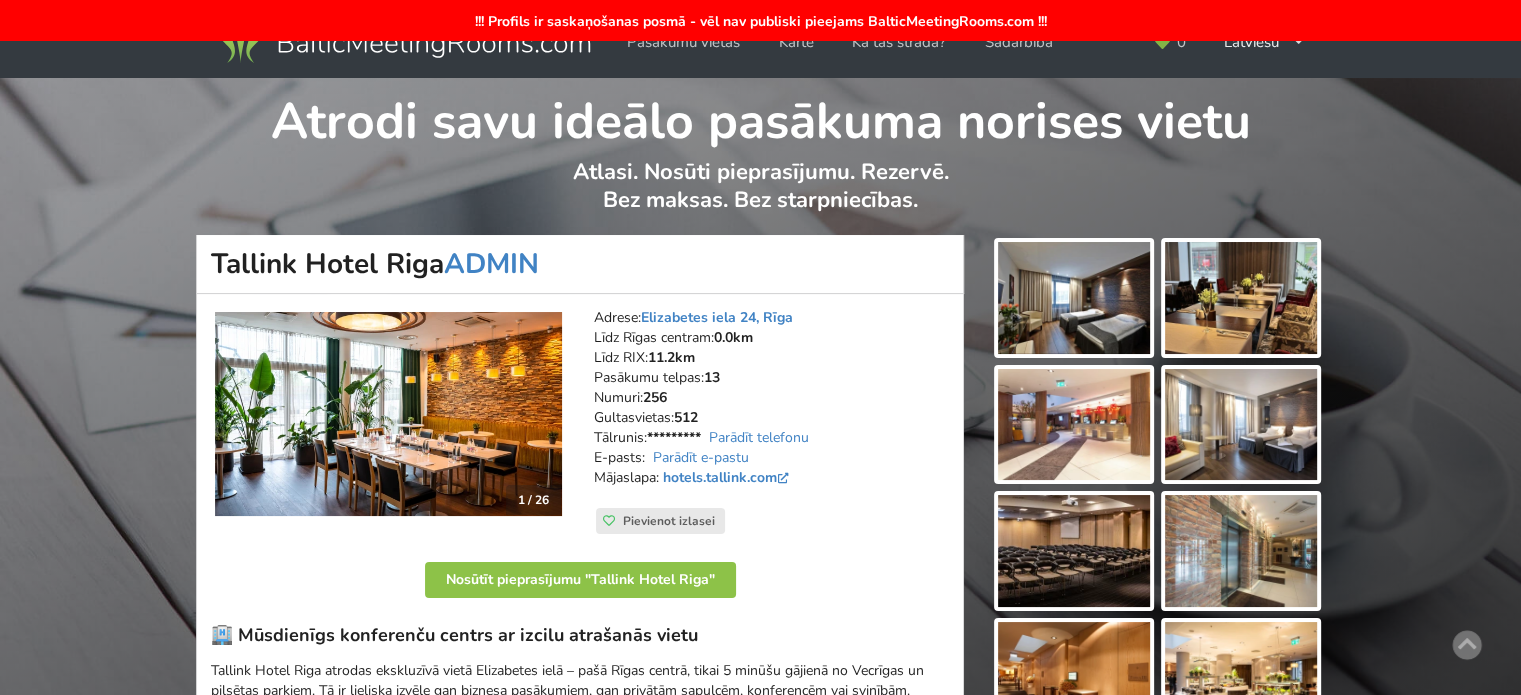 click at bounding box center [1074, 298] 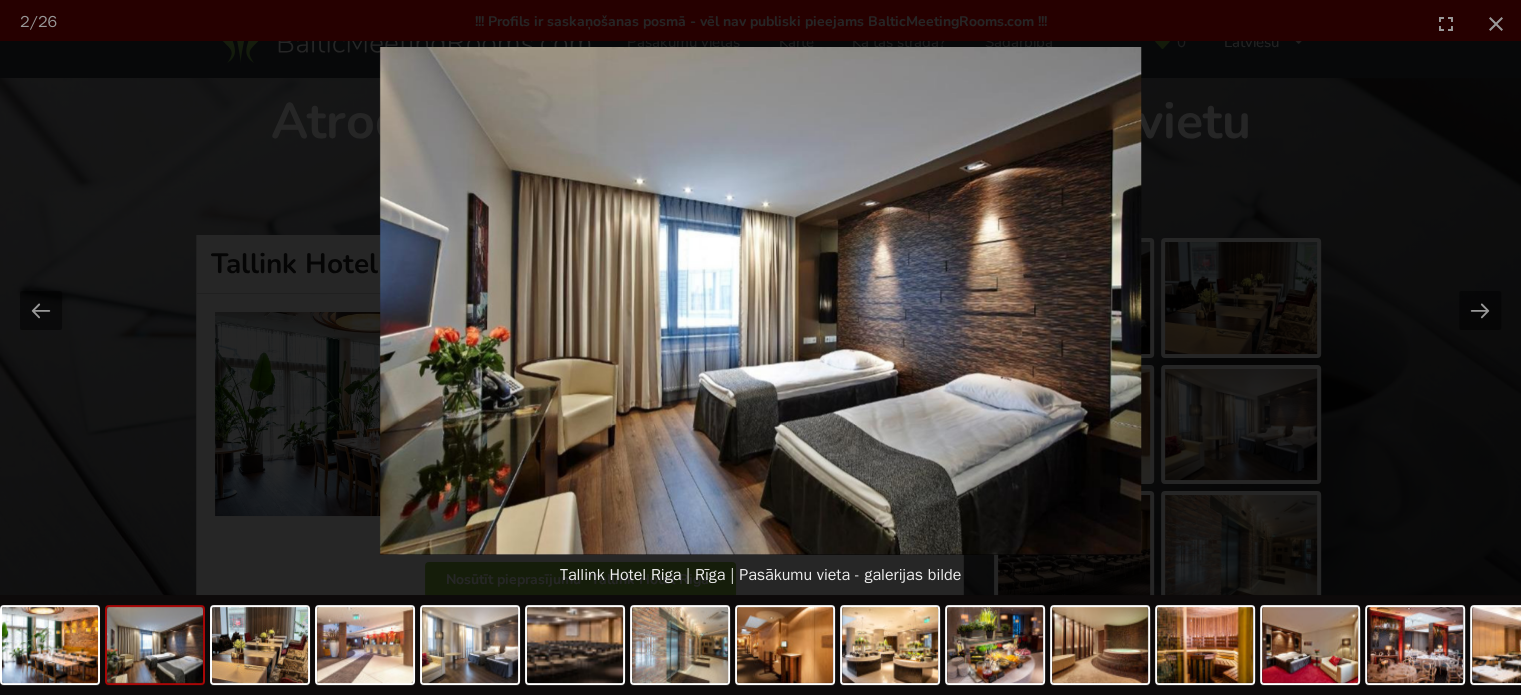 click at bounding box center [760, 301] 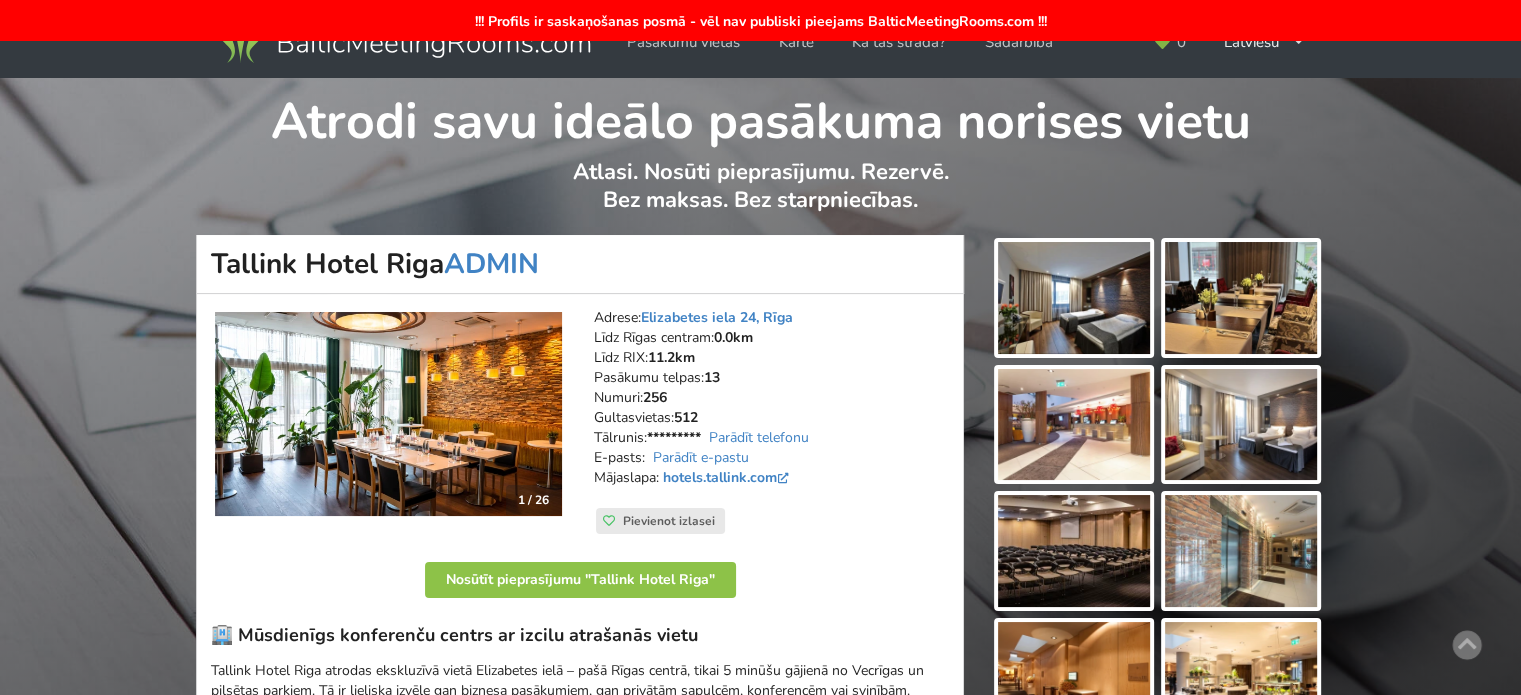 click at bounding box center (1241, 425) 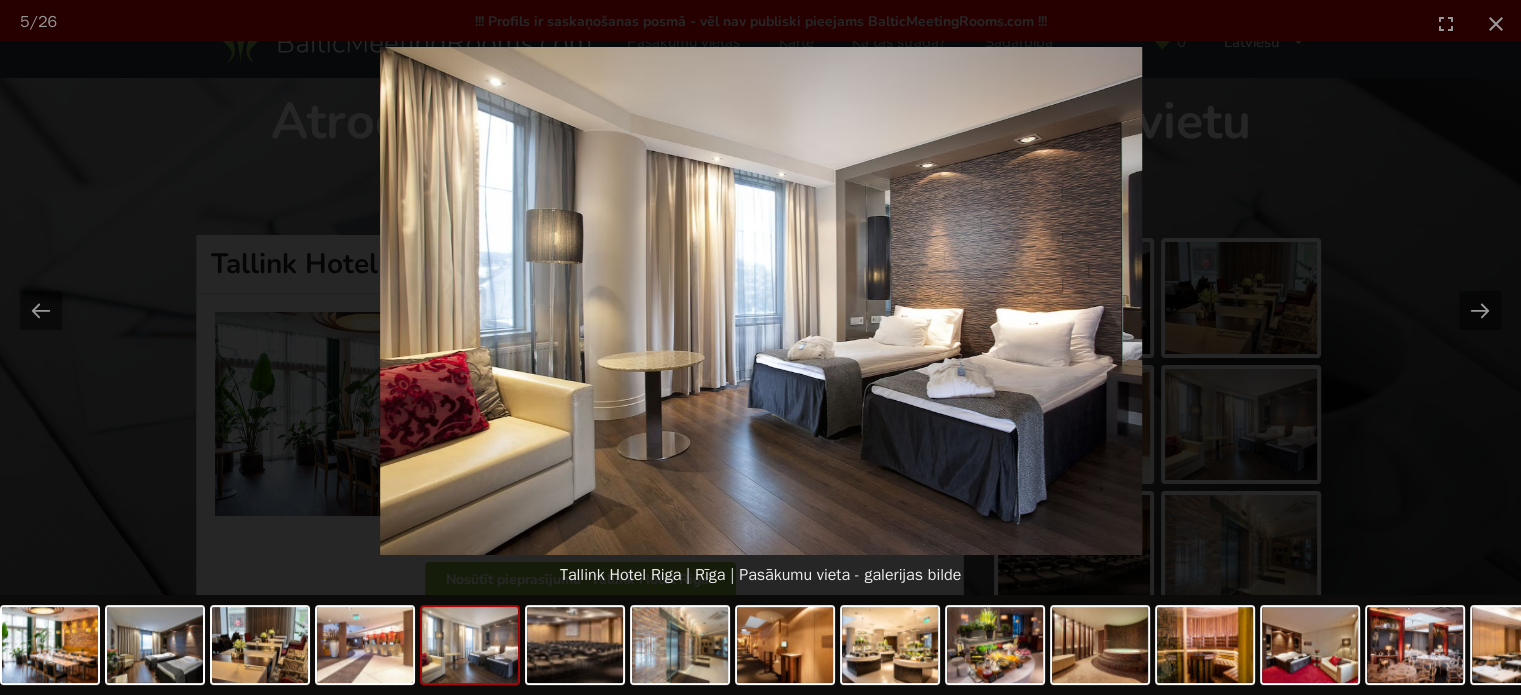 scroll, scrollTop: 0, scrollLeft: 0, axis: both 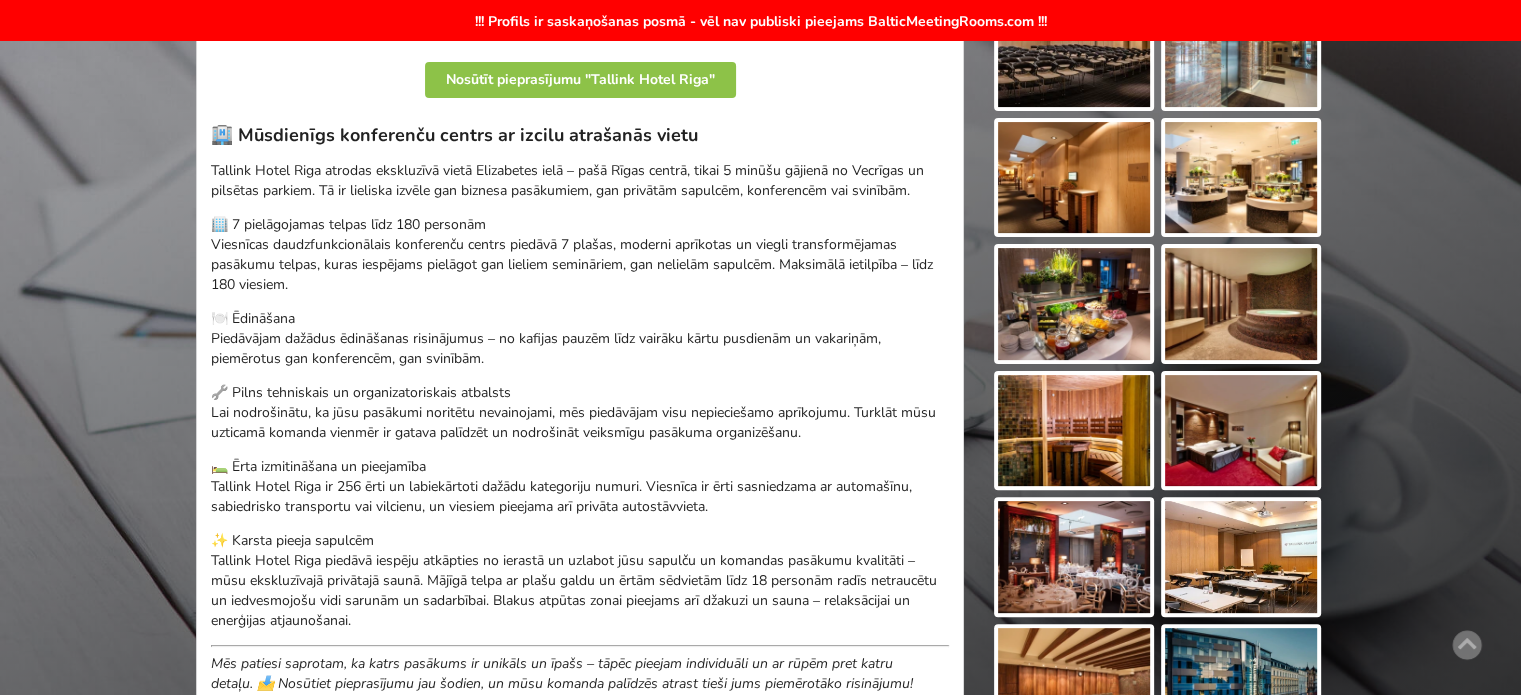 click at bounding box center (1241, 431) 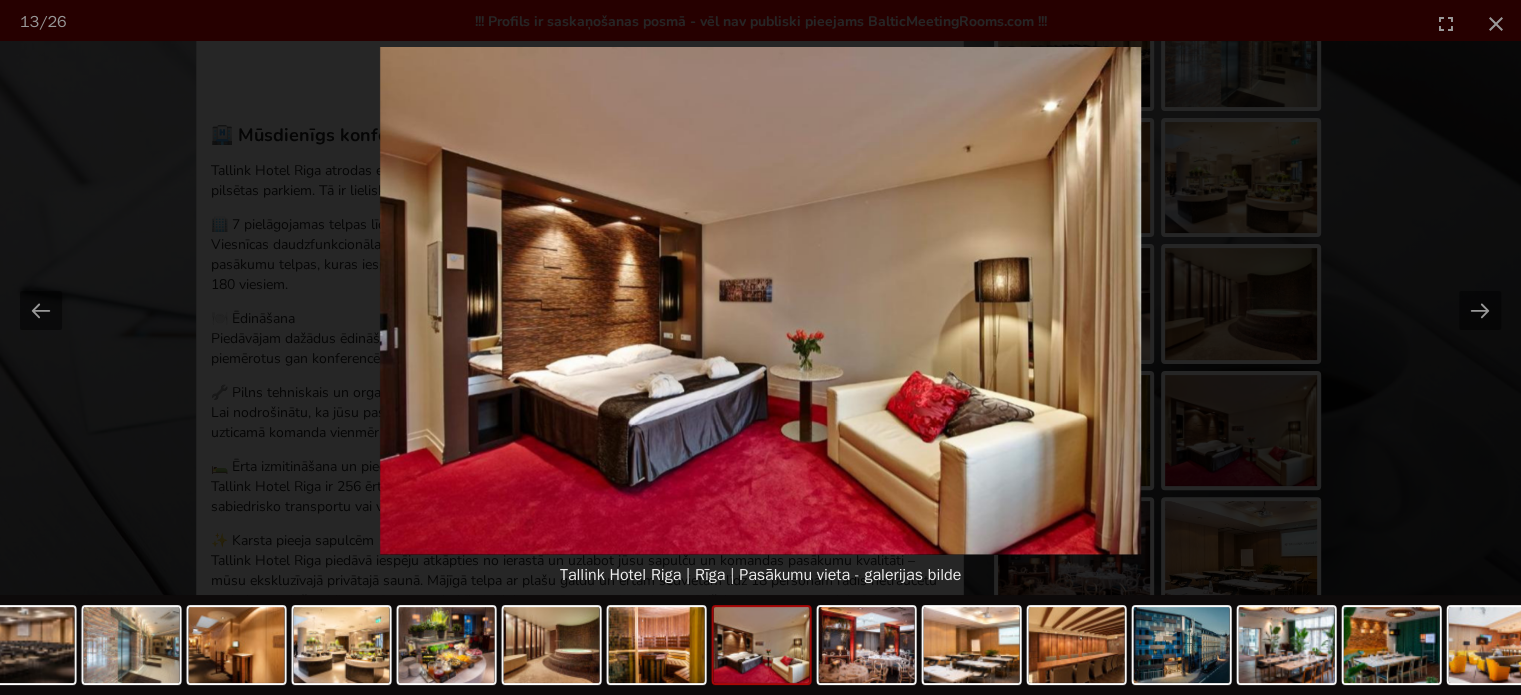 click at bounding box center (760, 301) 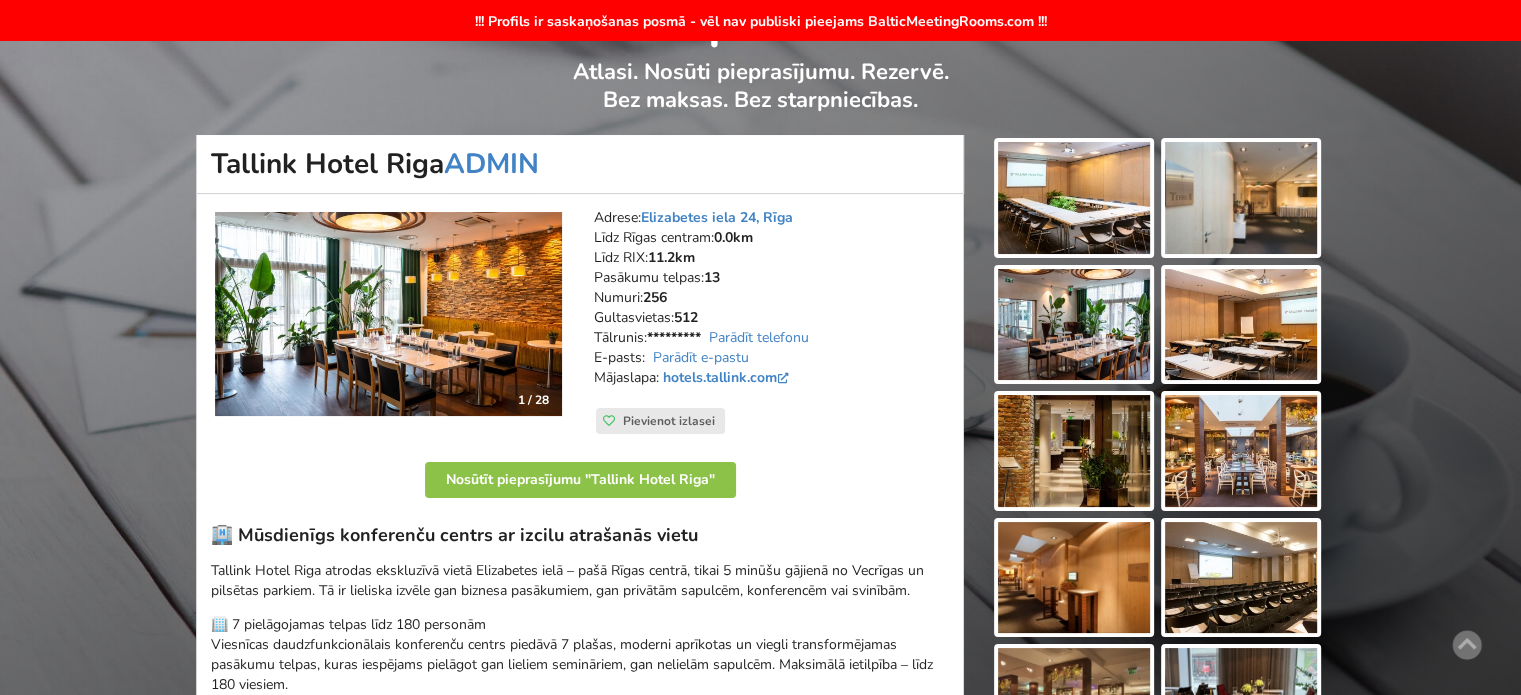 scroll, scrollTop: 0, scrollLeft: 0, axis: both 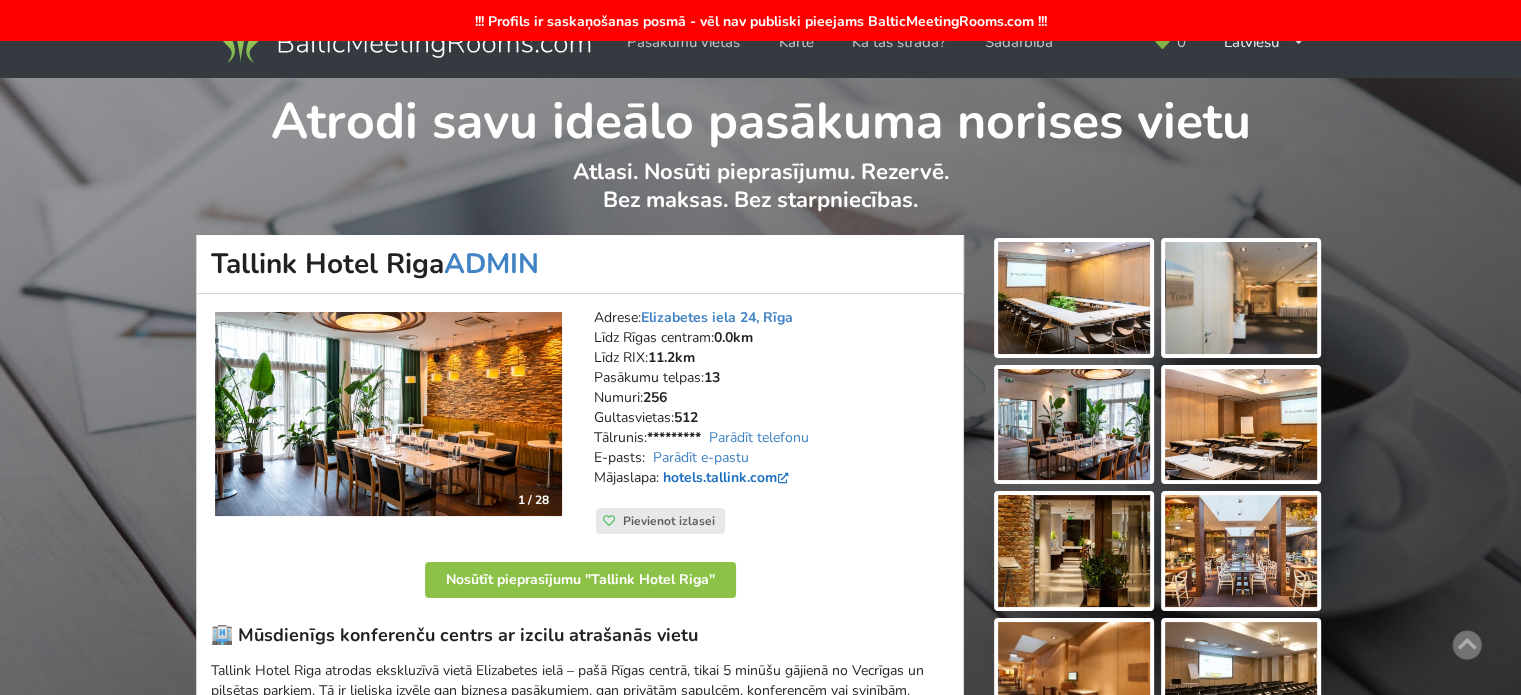 click on "hotels.tallink.com" at bounding box center [728, 477] 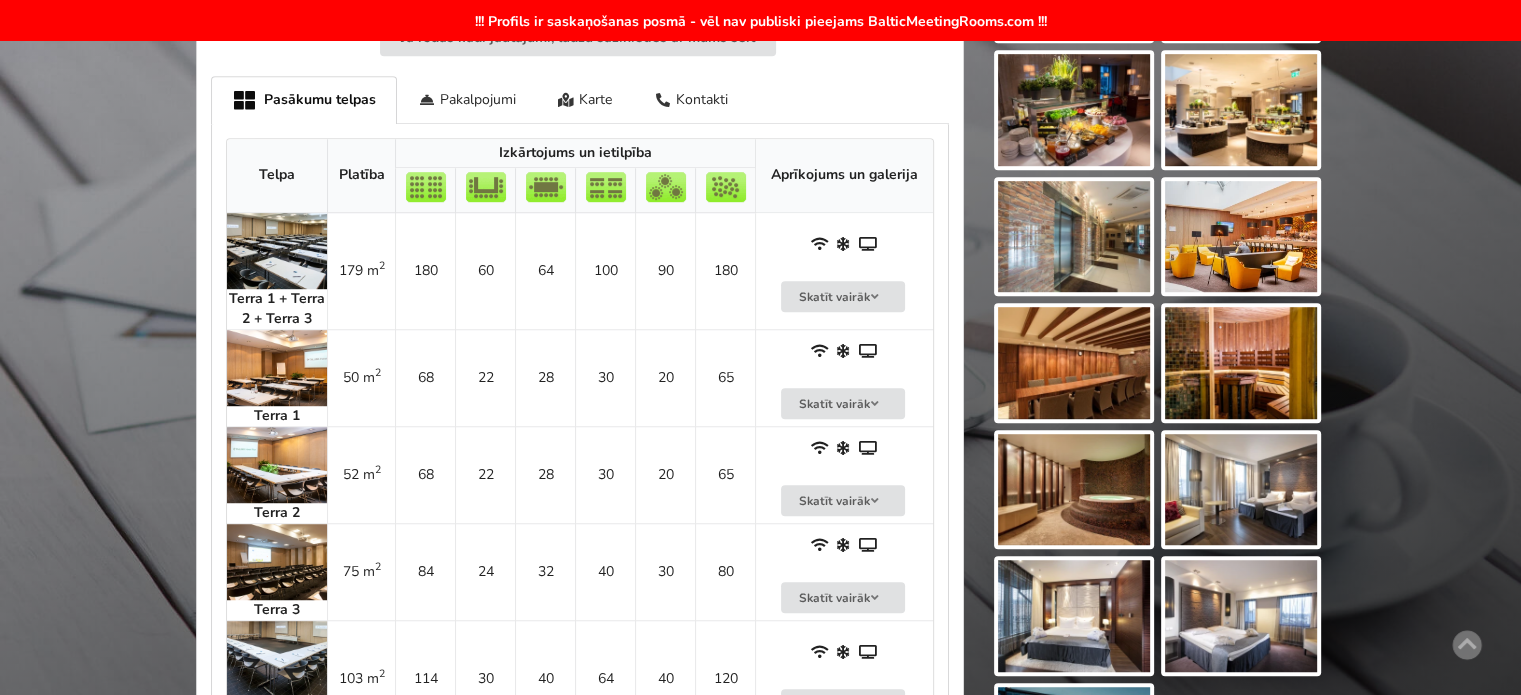 scroll, scrollTop: 1500, scrollLeft: 0, axis: vertical 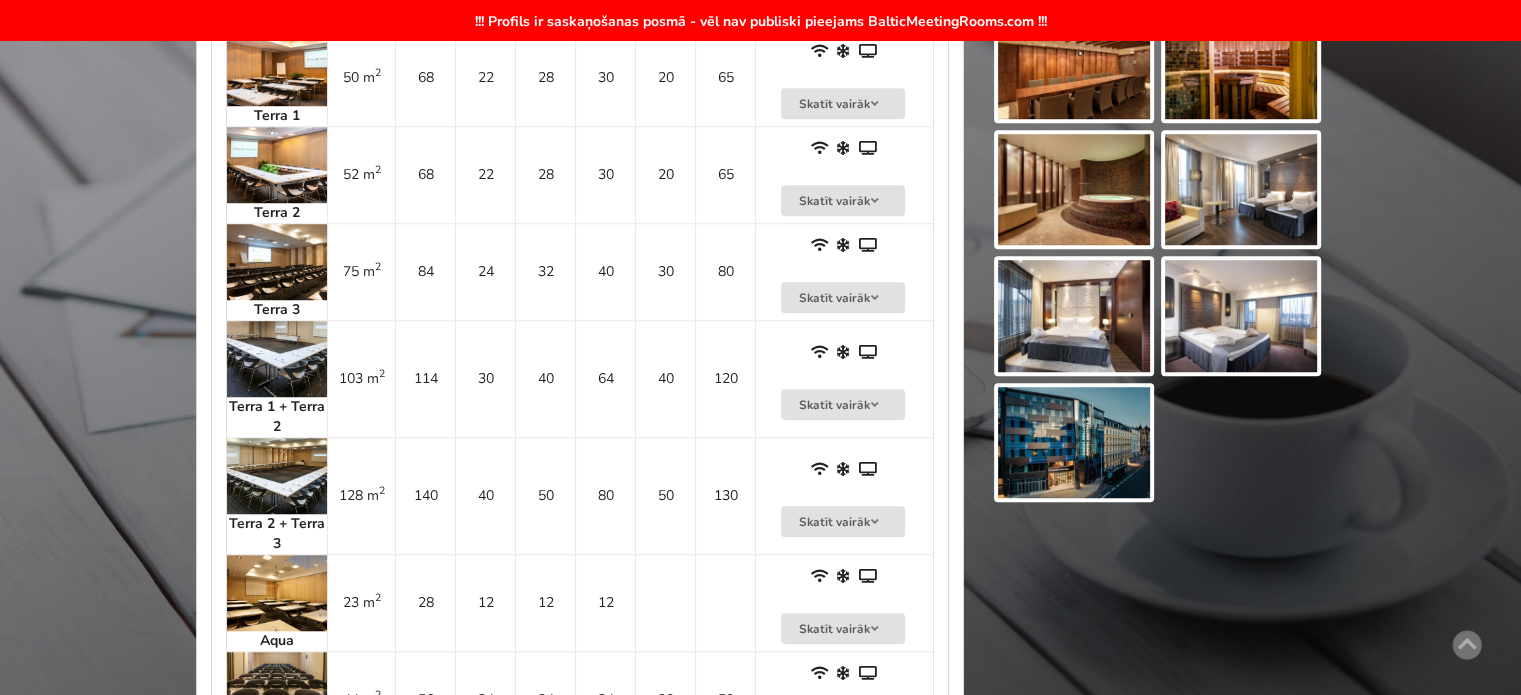 click at bounding box center (1074, 443) 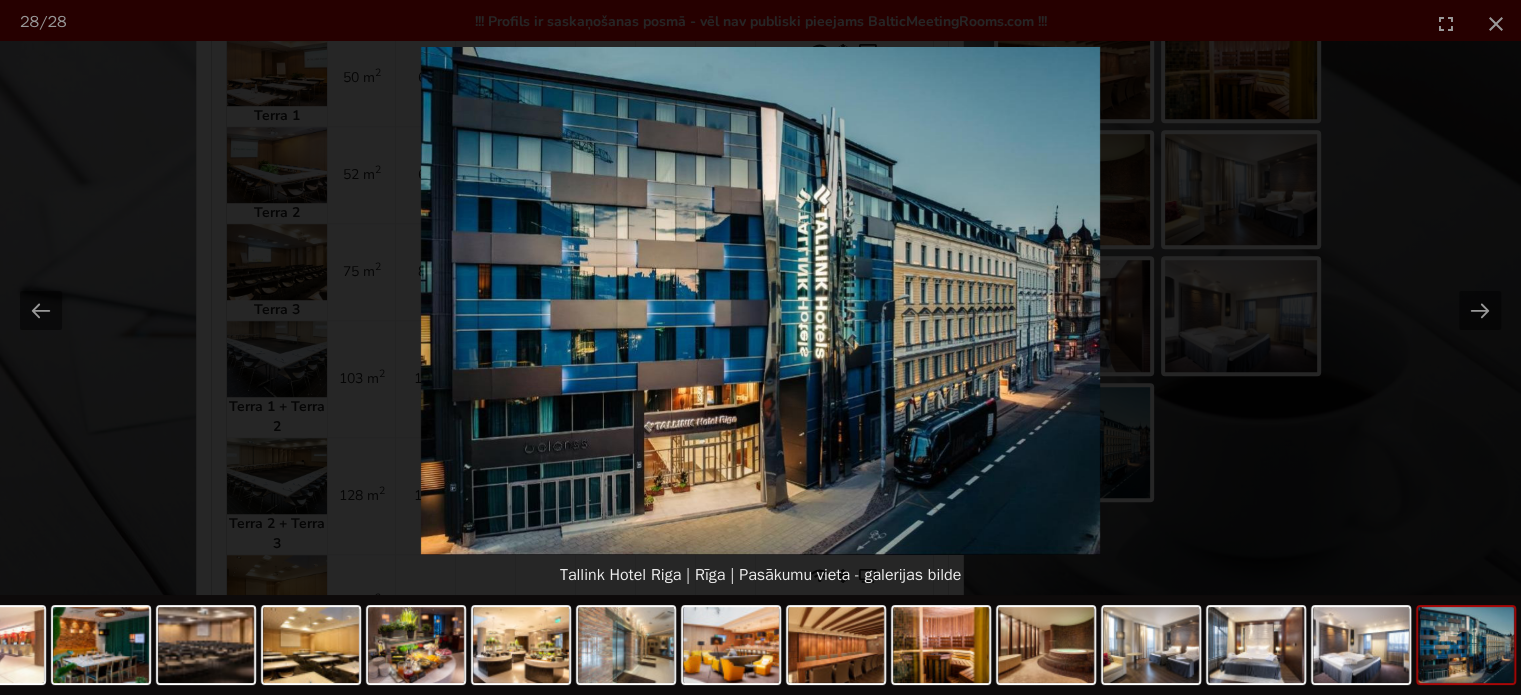 scroll, scrollTop: 0, scrollLeft: 0, axis: both 